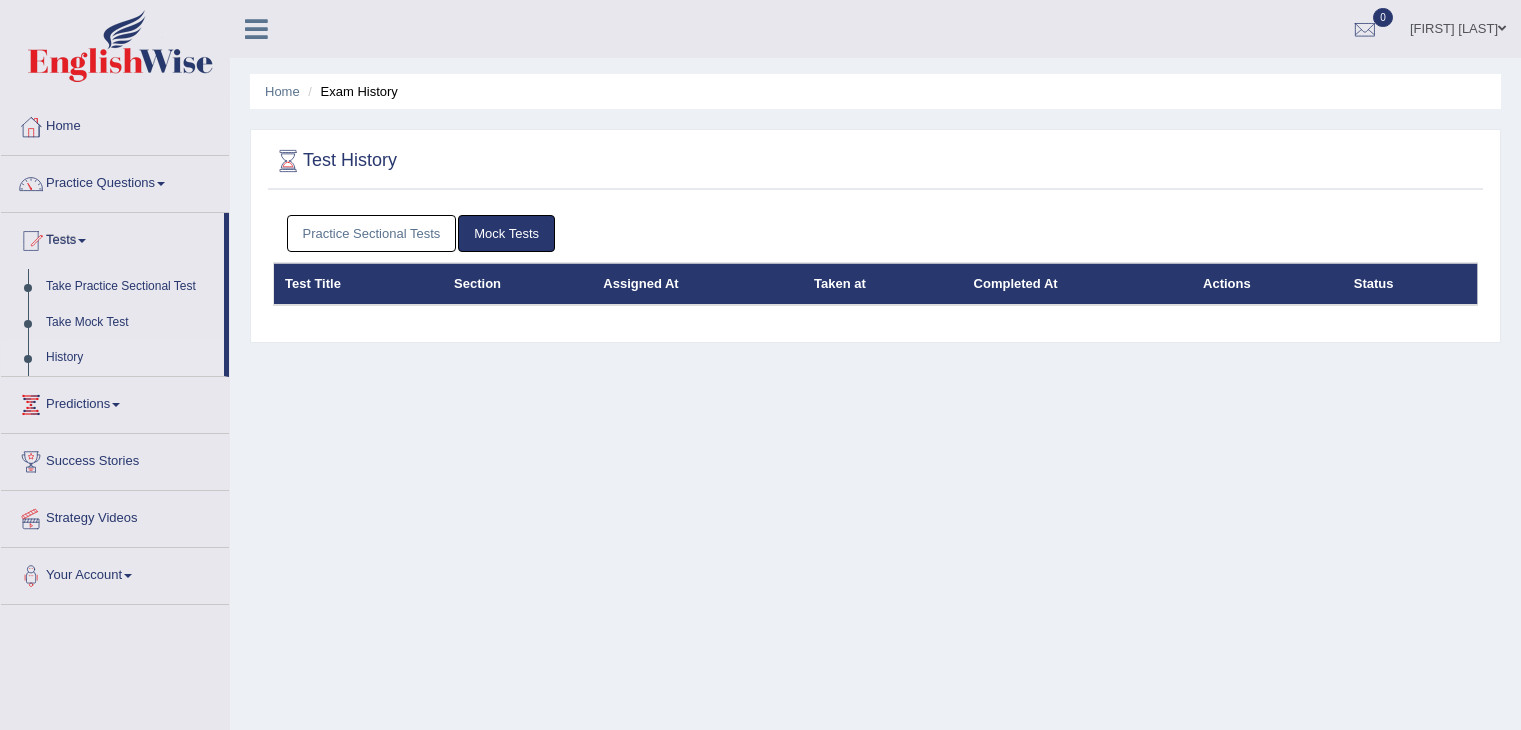 scroll, scrollTop: 0, scrollLeft: 0, axis: both 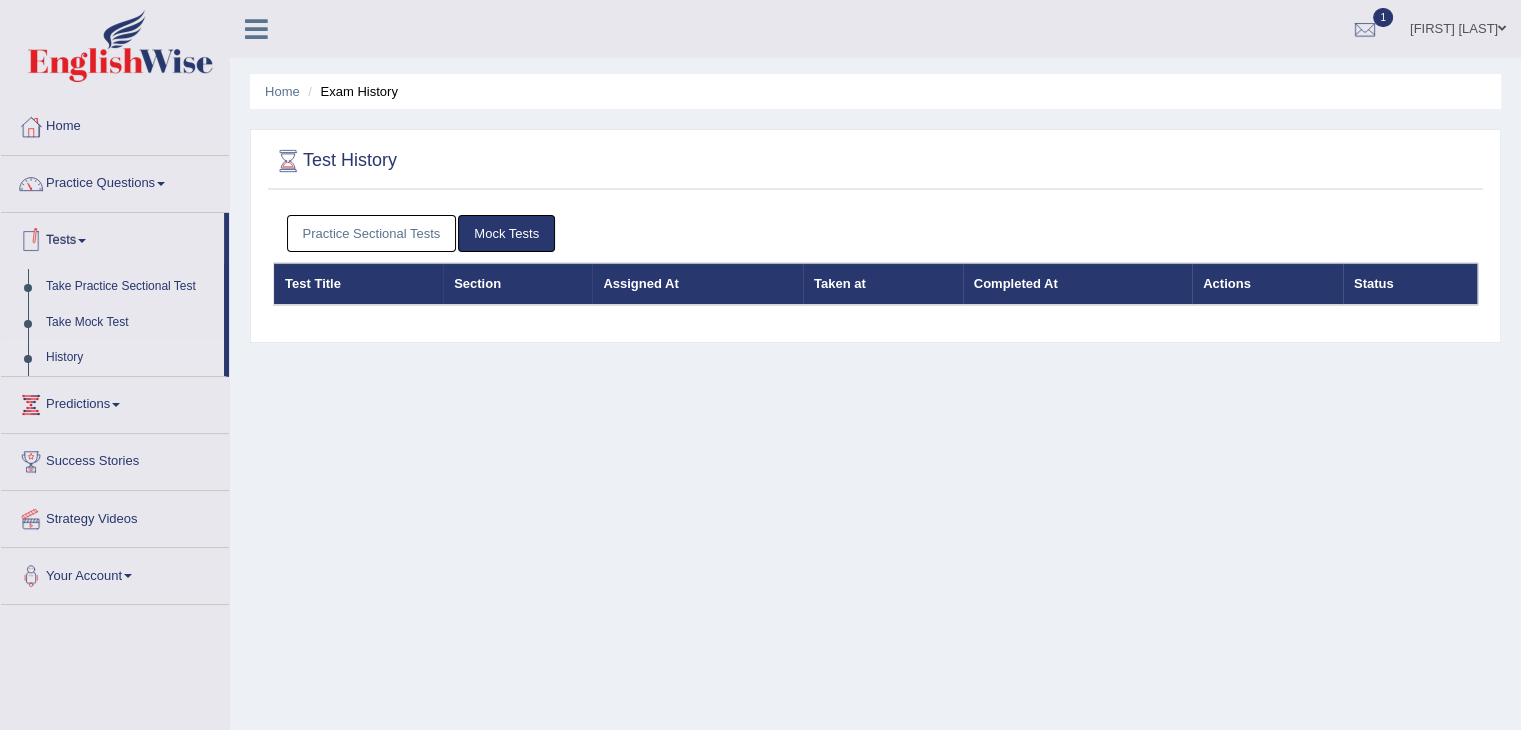 click on "History" at bounding box center [130, 358] 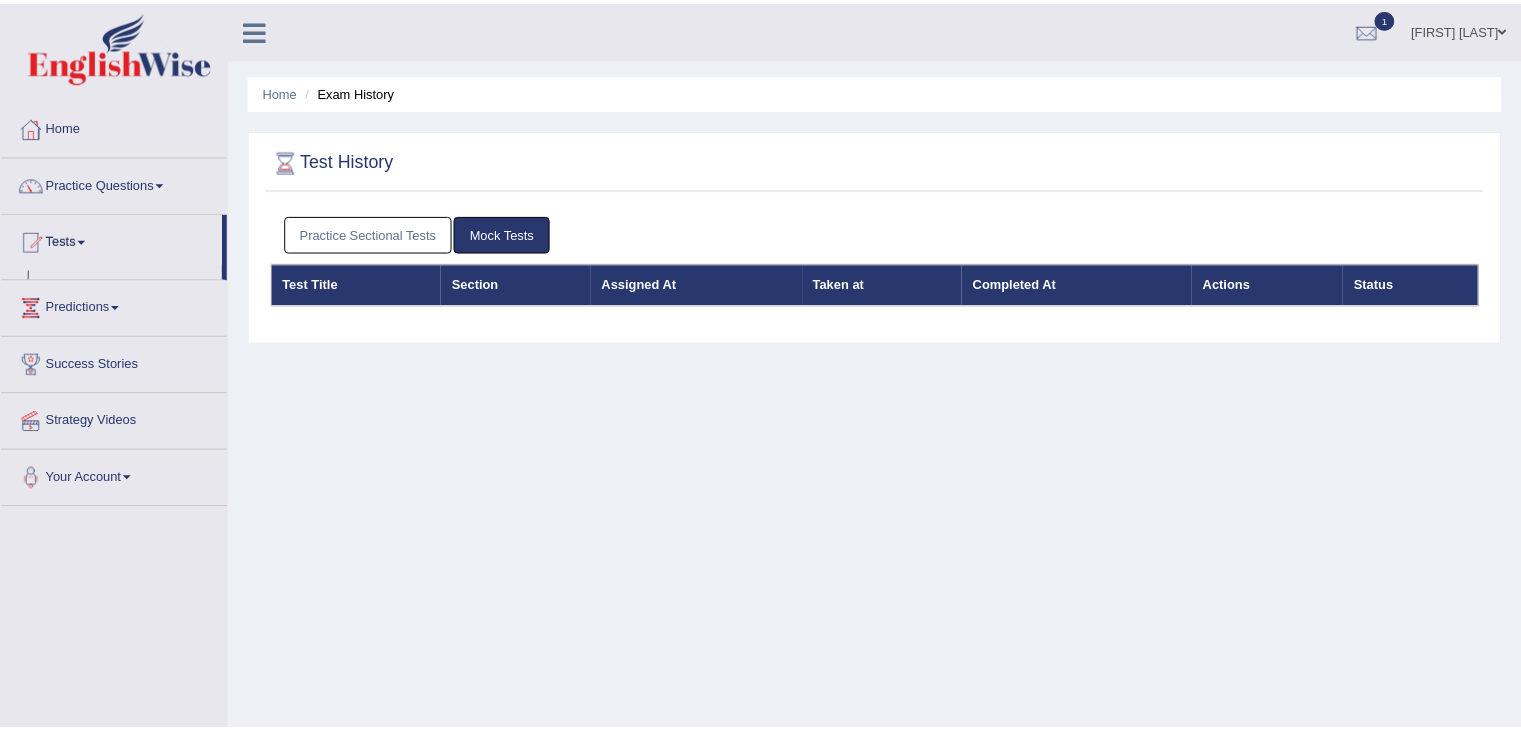 scroll, scrollTop: 0, scrollLeft: 0, axis: both 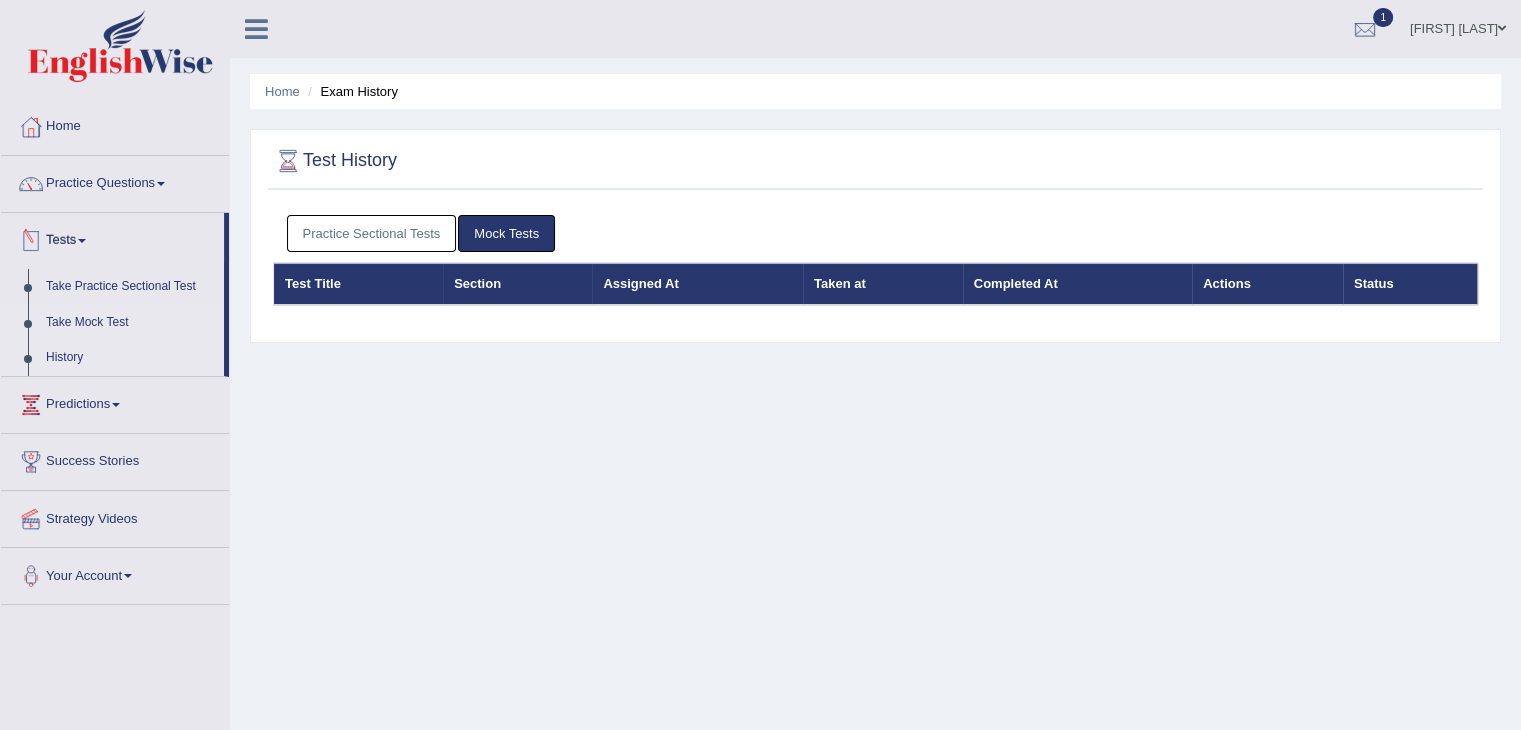 click on "Take Mock Test" at bounding box center [130, 323] 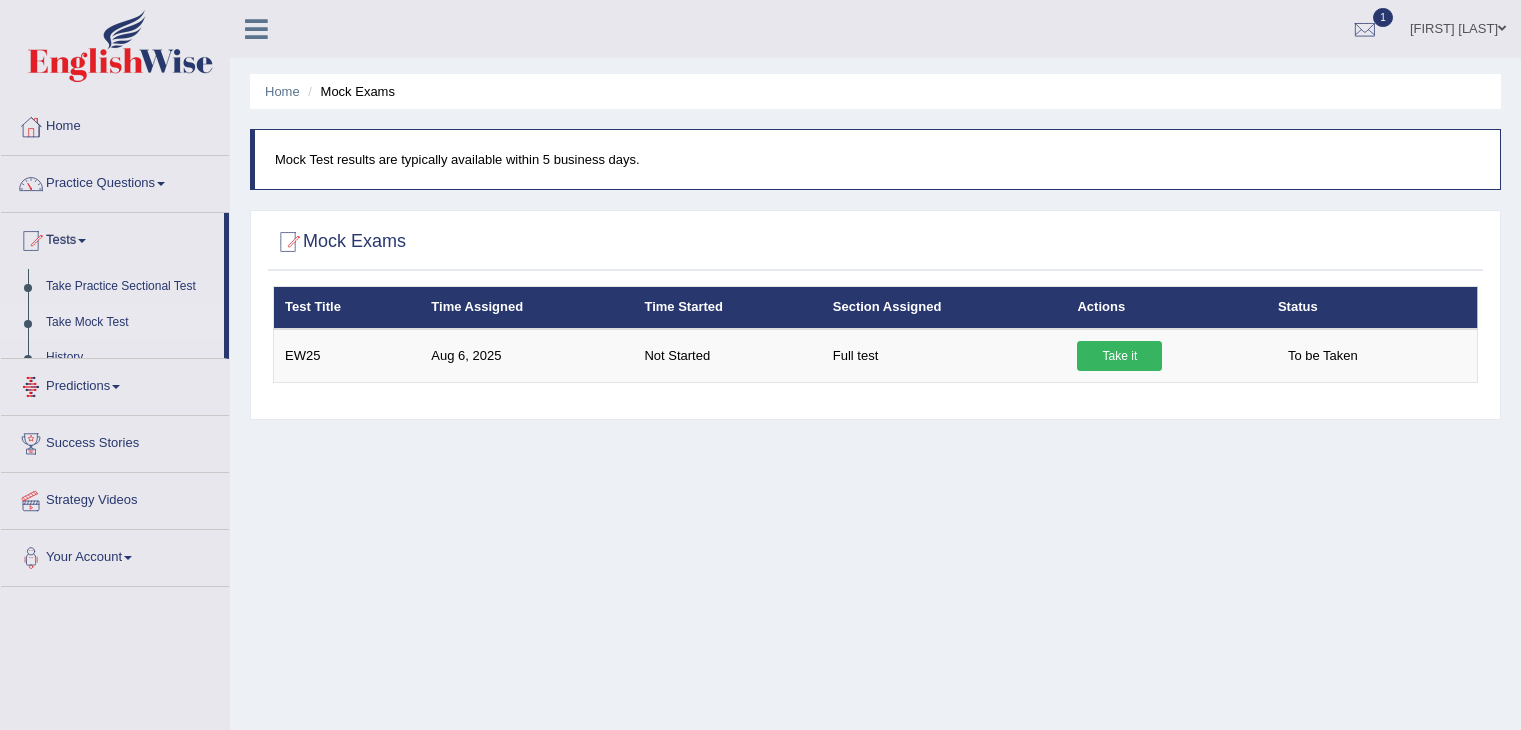 scroll, scrollTop: 0, scrollLeft: 0, axis: both 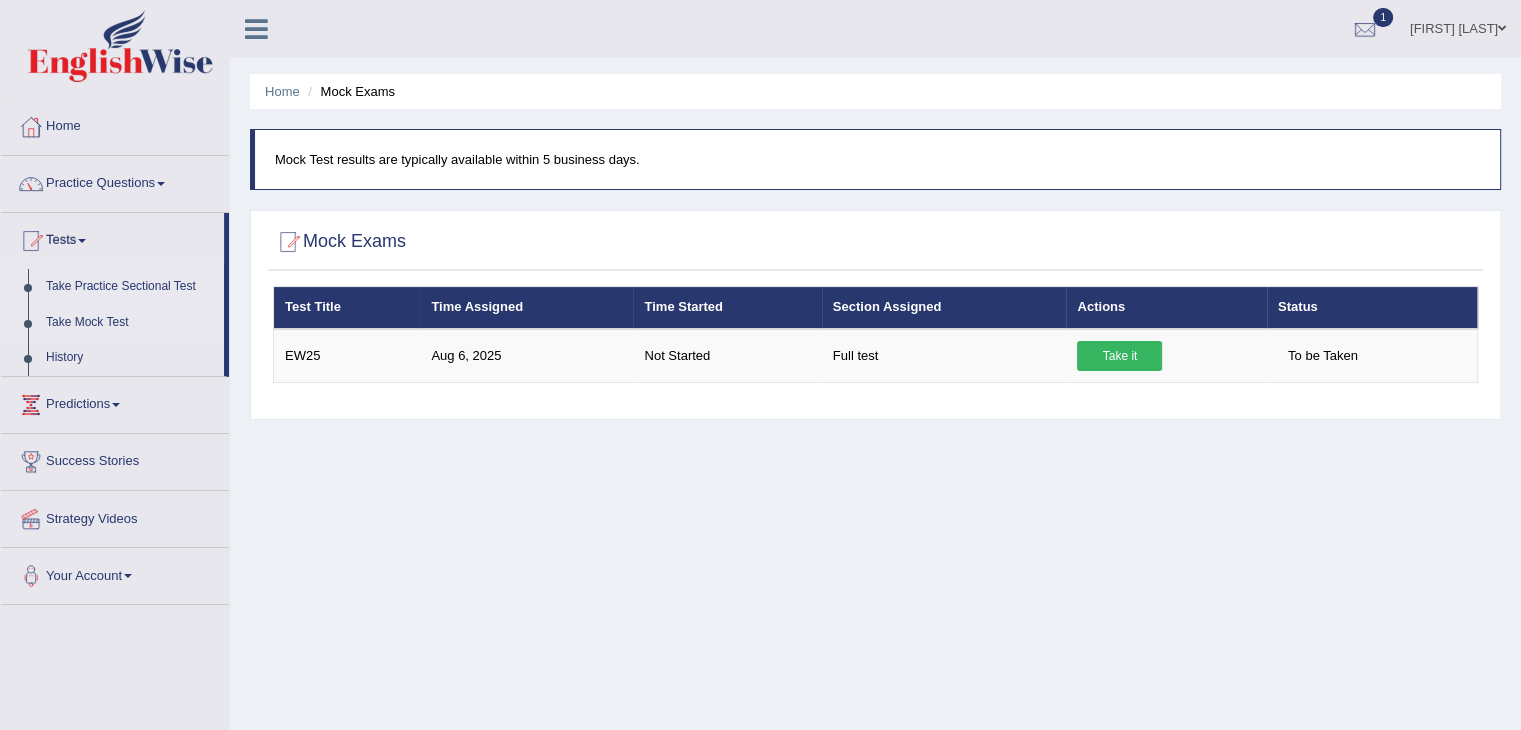click on "Take Practice Sectional Test" at bounding box center (130, 287) 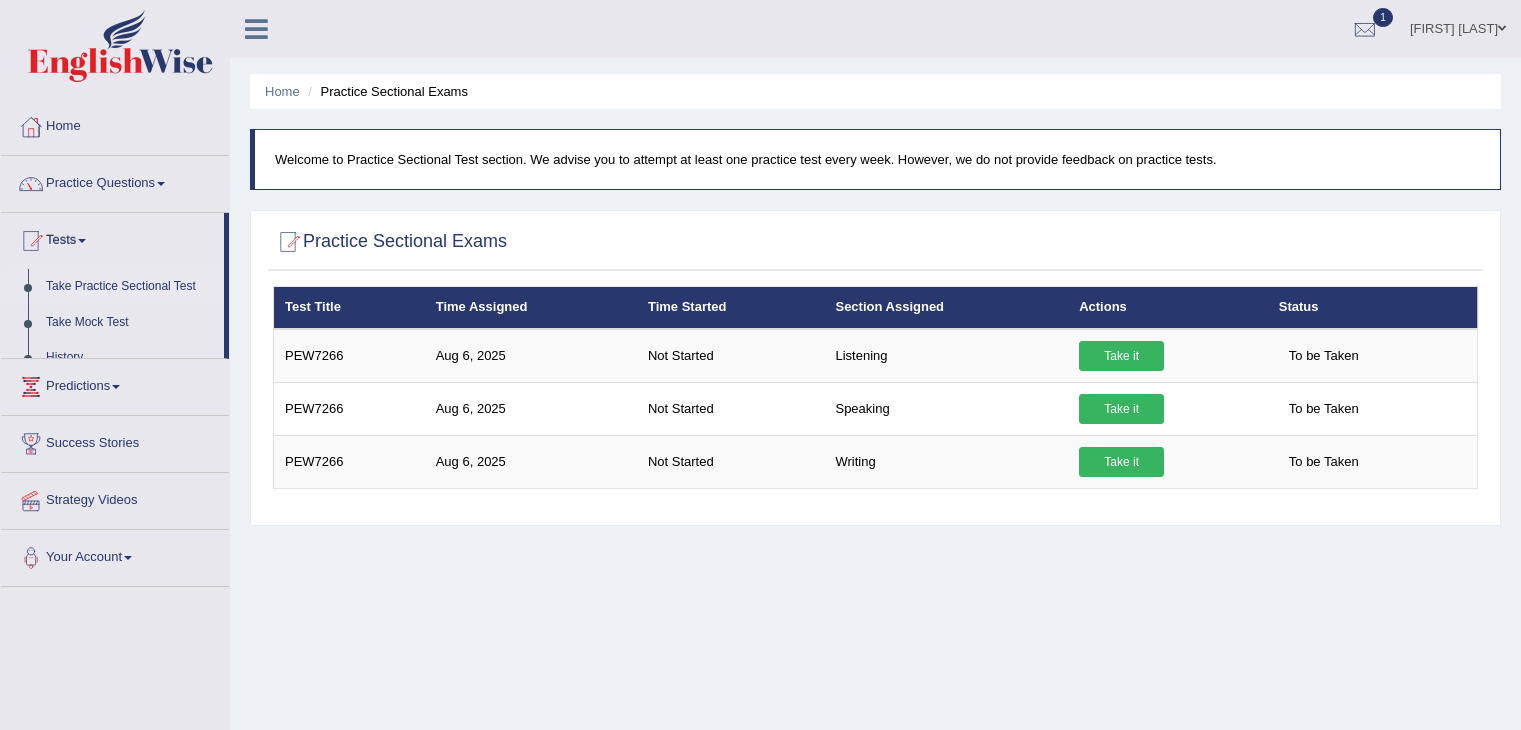scroll, scrollTop: 0, scrollLeft: 0, axis: both 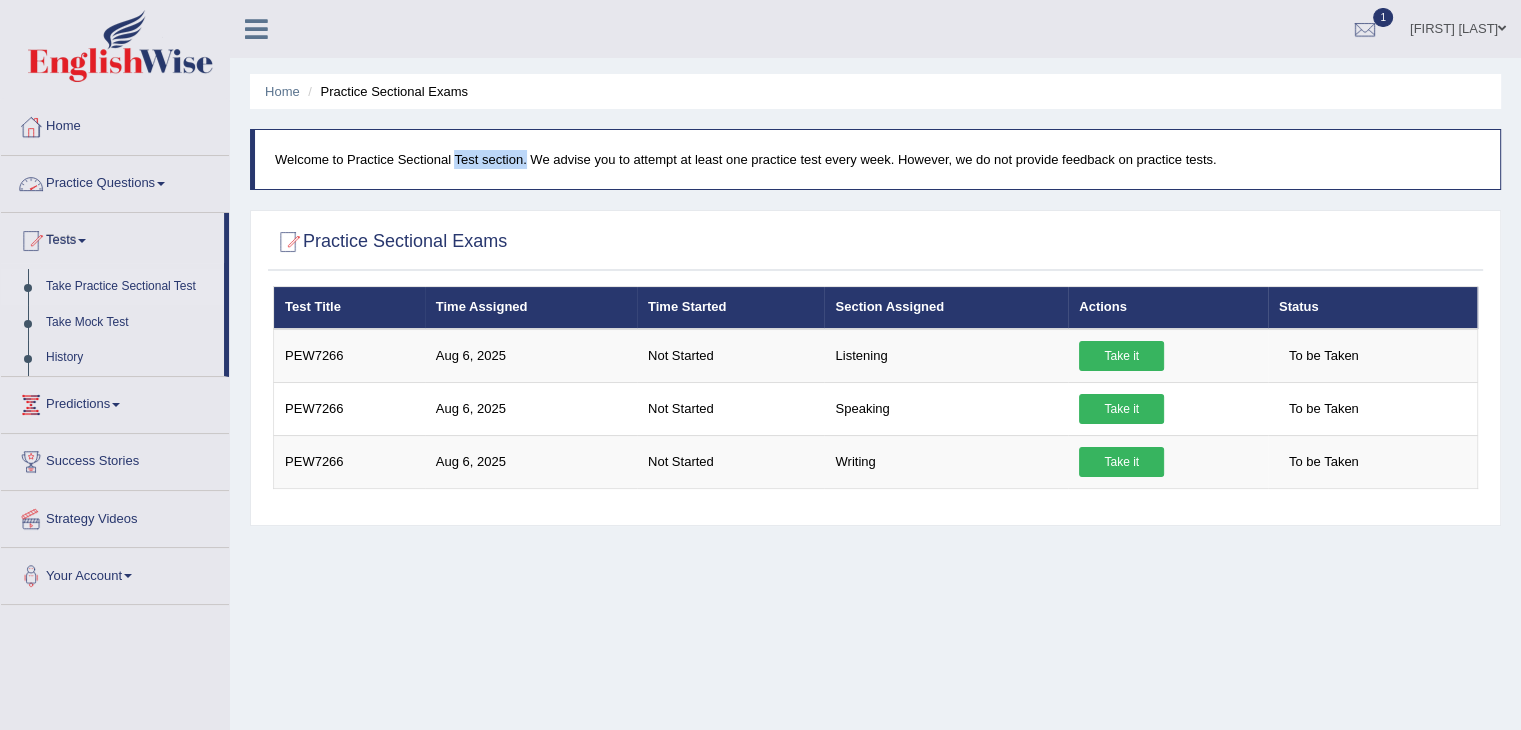 drag, startPoint x: 405, startPoint y: 157, endPoint x: 480, endPoint y: 157, distance: 75 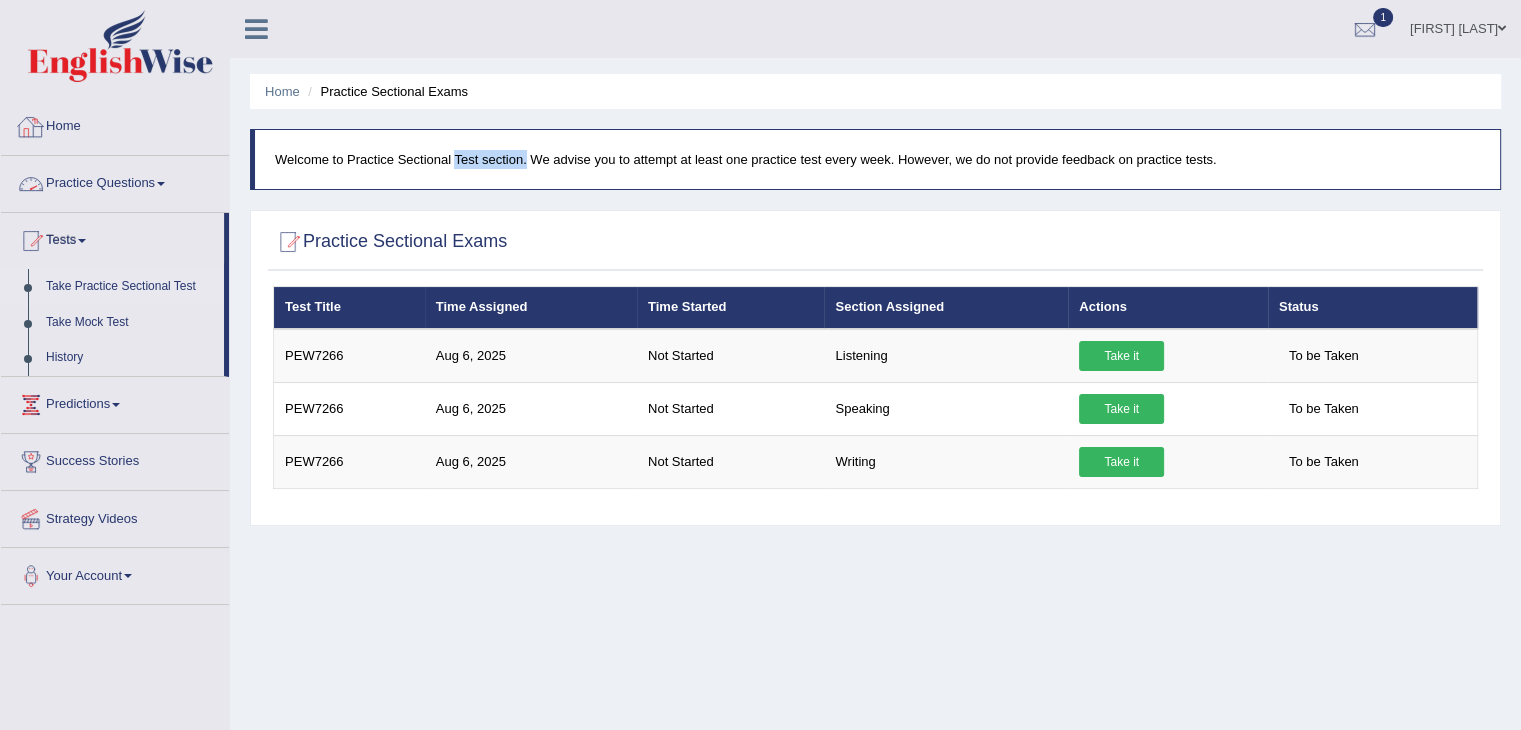 click on "Practice Questions" at bounding box center (115, 181) 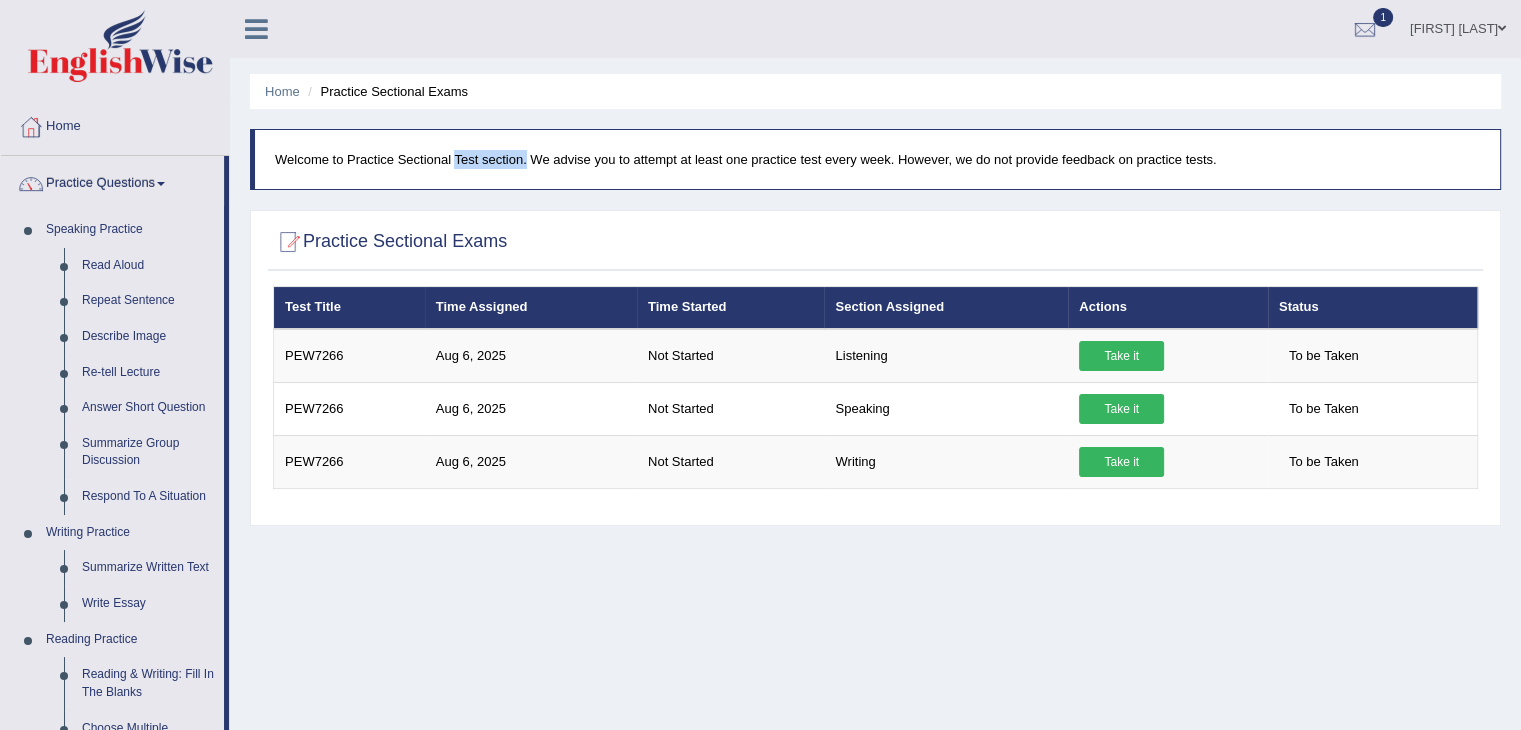 click on "Practice Questions" at bounding box center (112, 181) 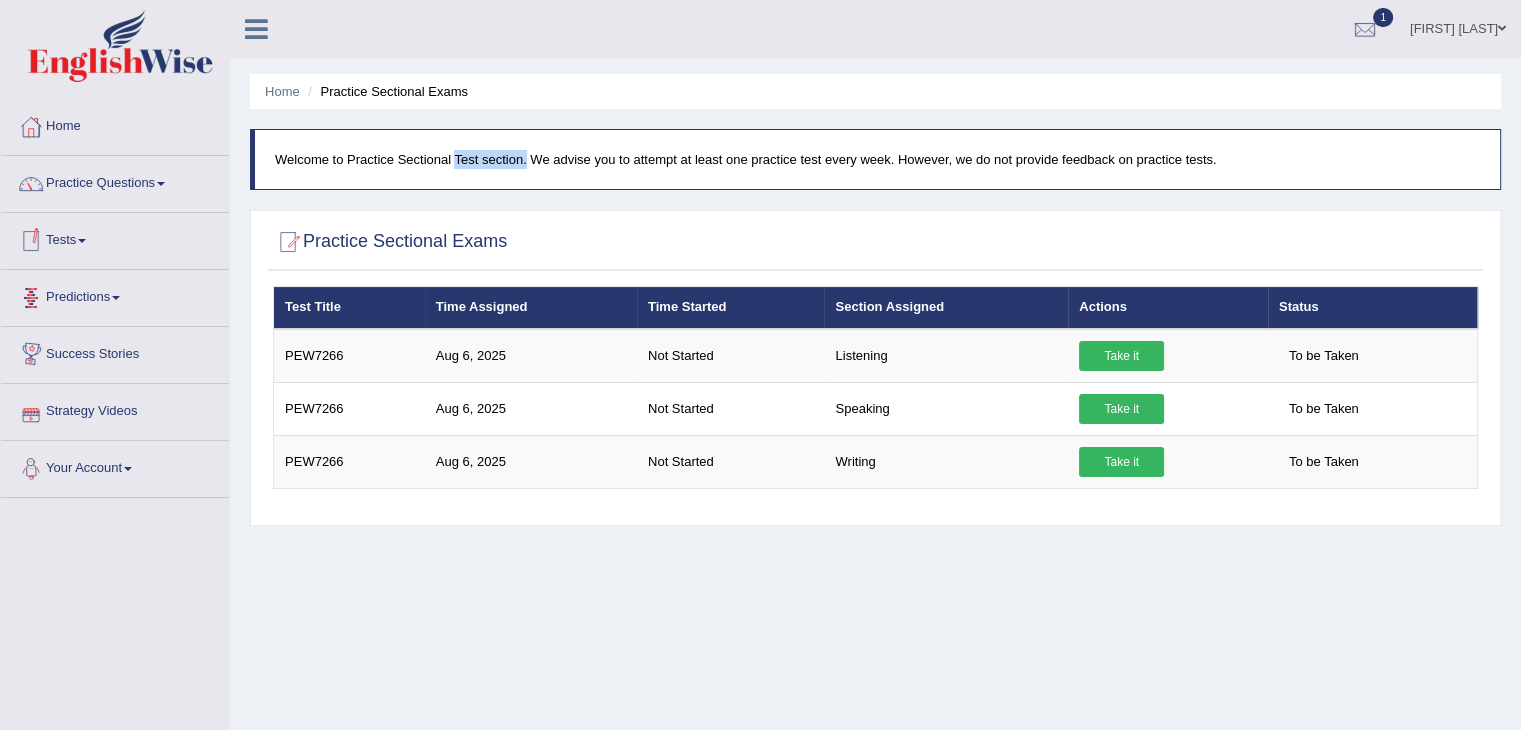 click on "Your Account" at bounding box center (115, 466) 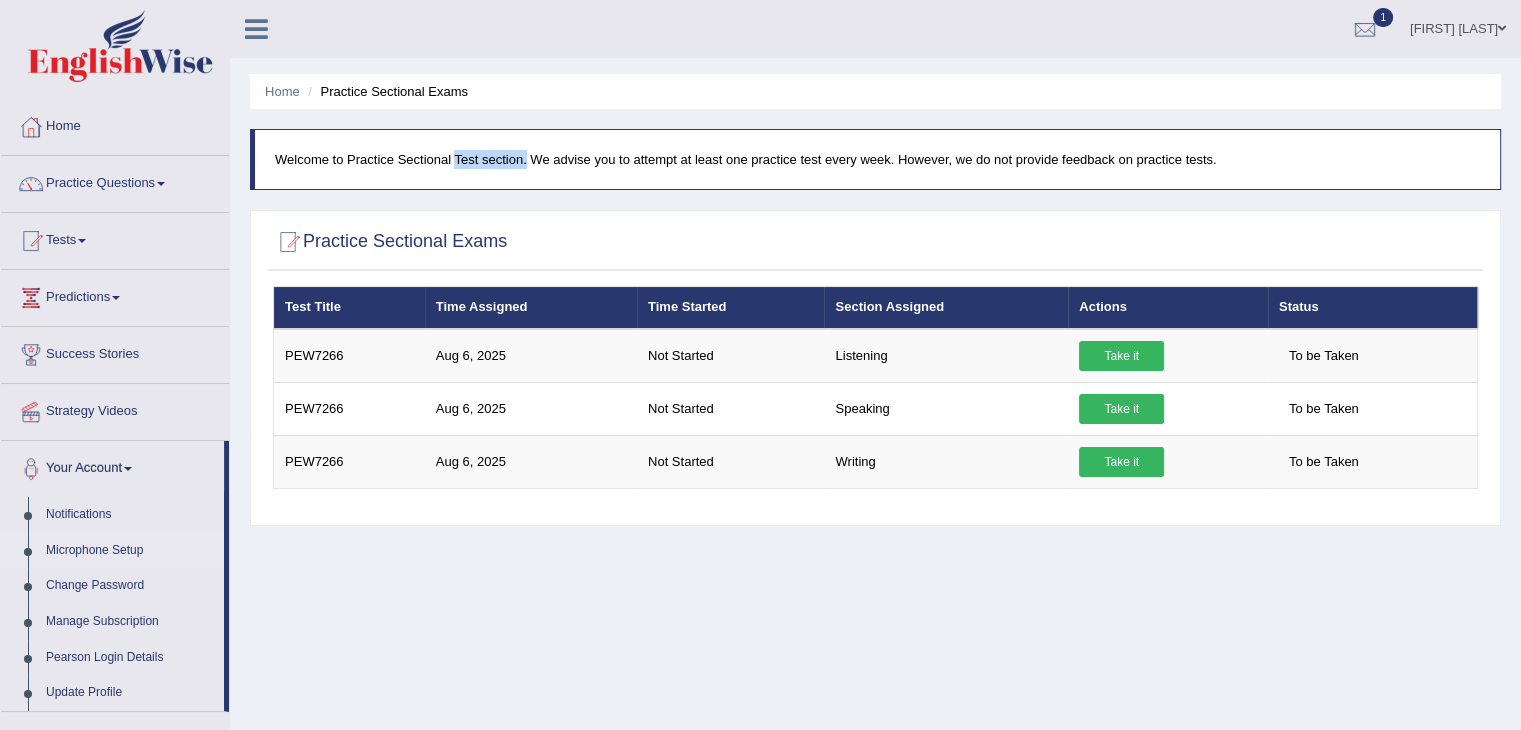 scroll, scrollTop: 100, scrollLeft: 0, axis: vertical 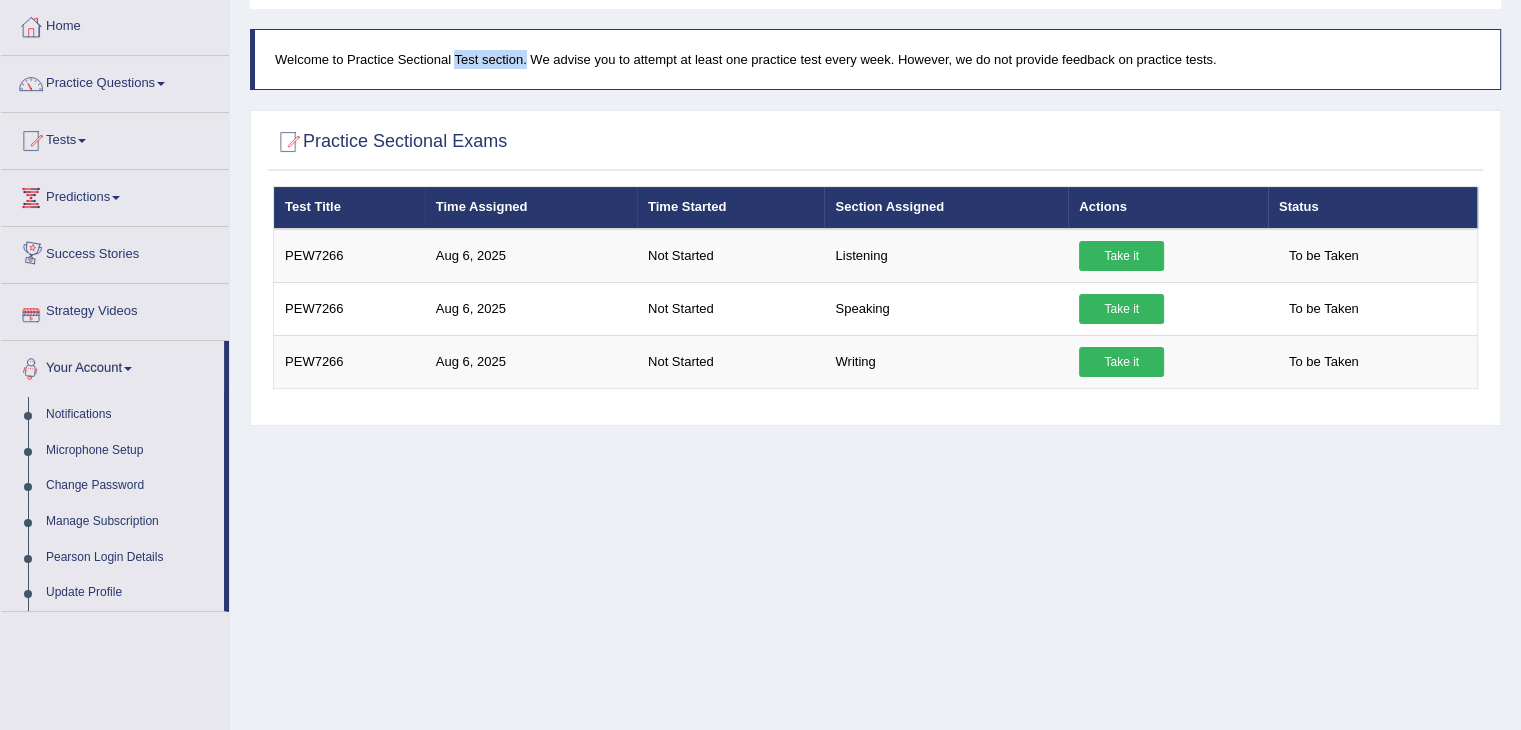 click on "Success Stories" at bounding box center [115, 252] 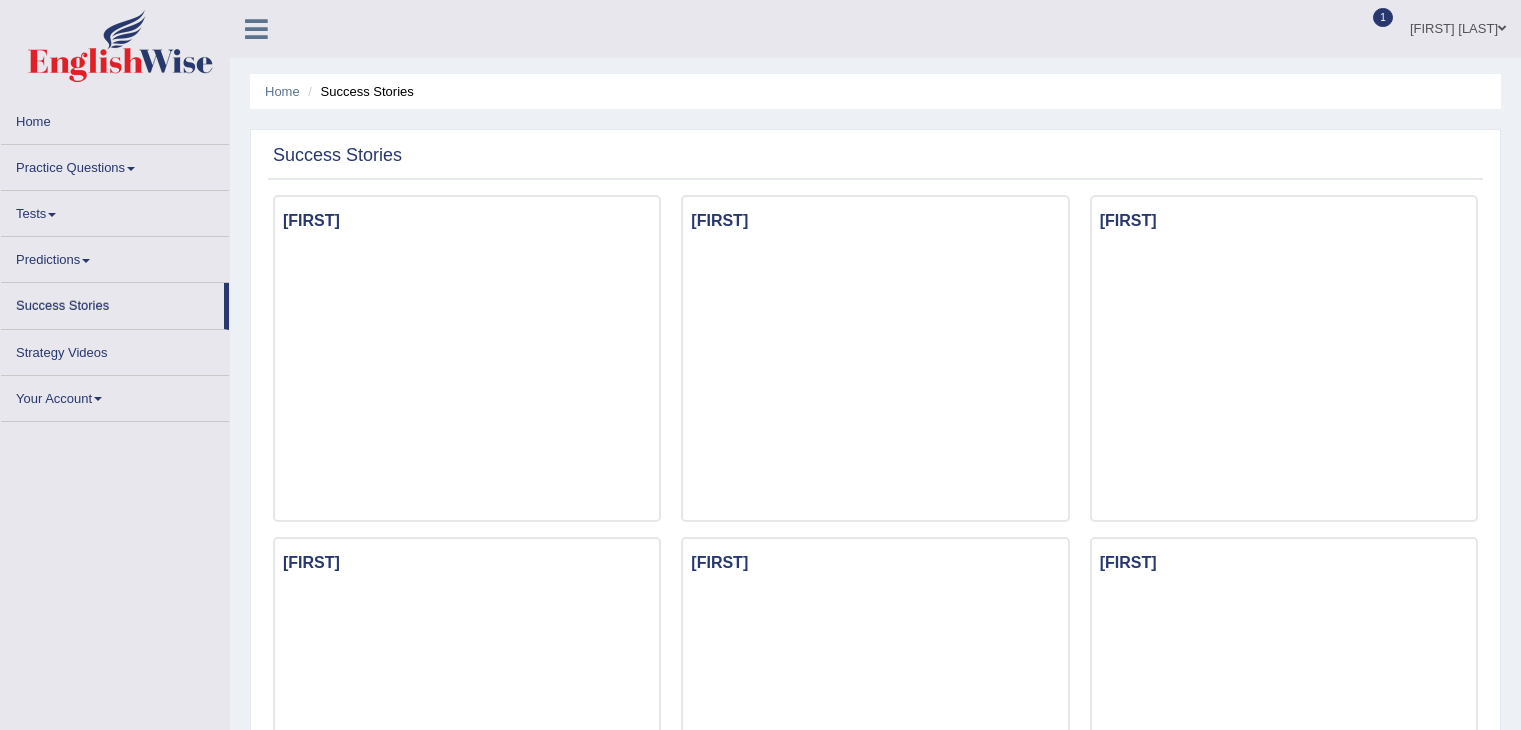 scroll, scrollTop: 0, scrollLeft: 0, axis: both 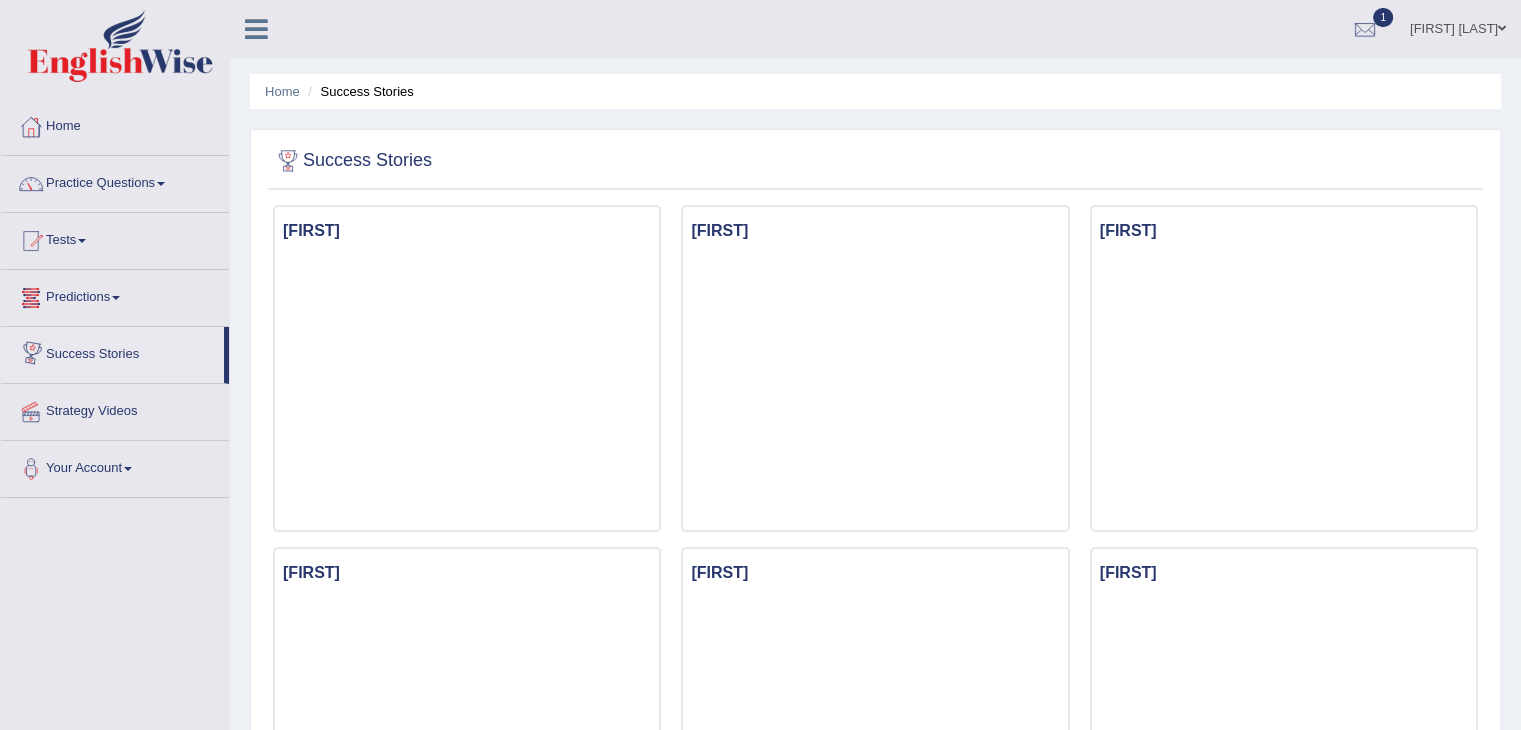 click on "Predictions" at bounding box center [115, 295] 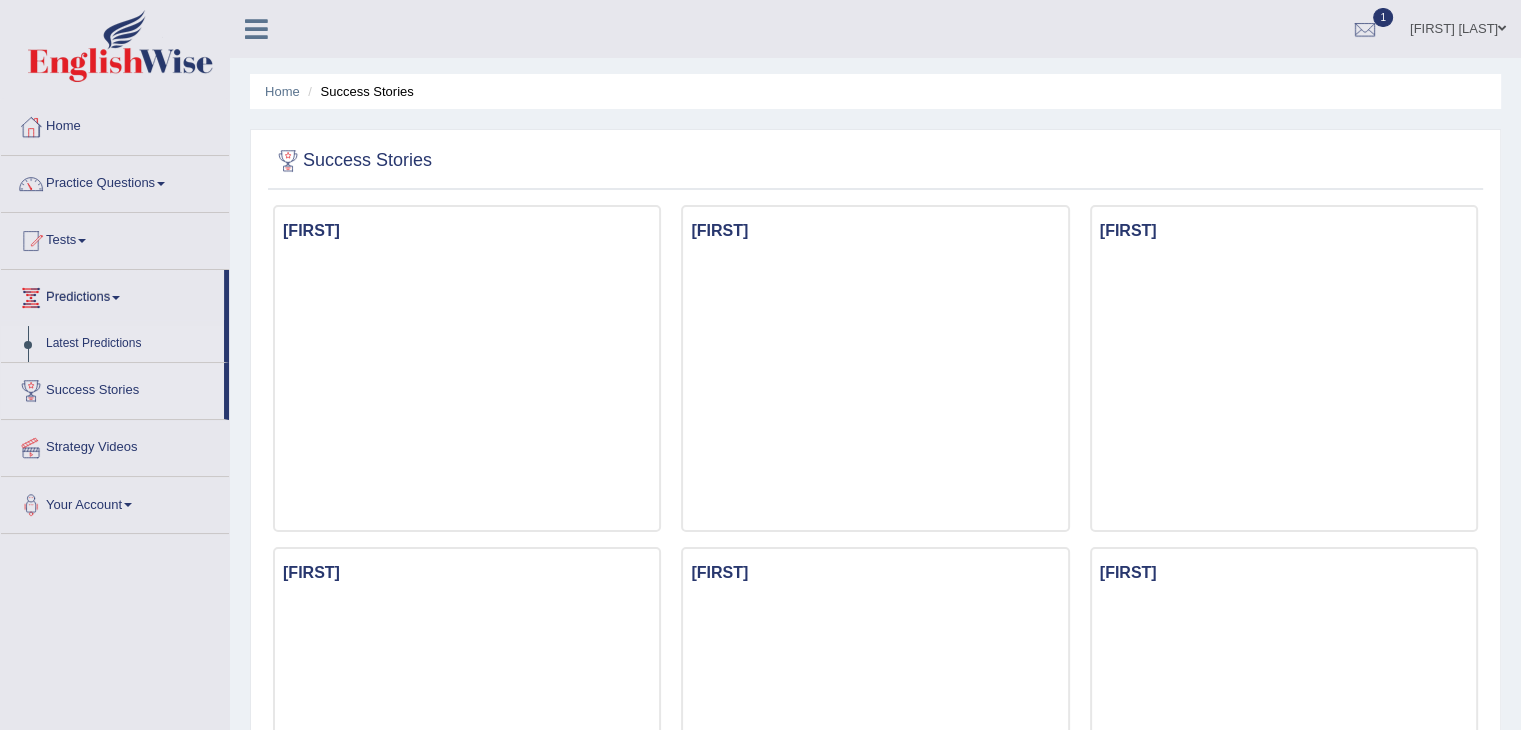 click on "Latest Predictions" at bounding box center [130, 344] 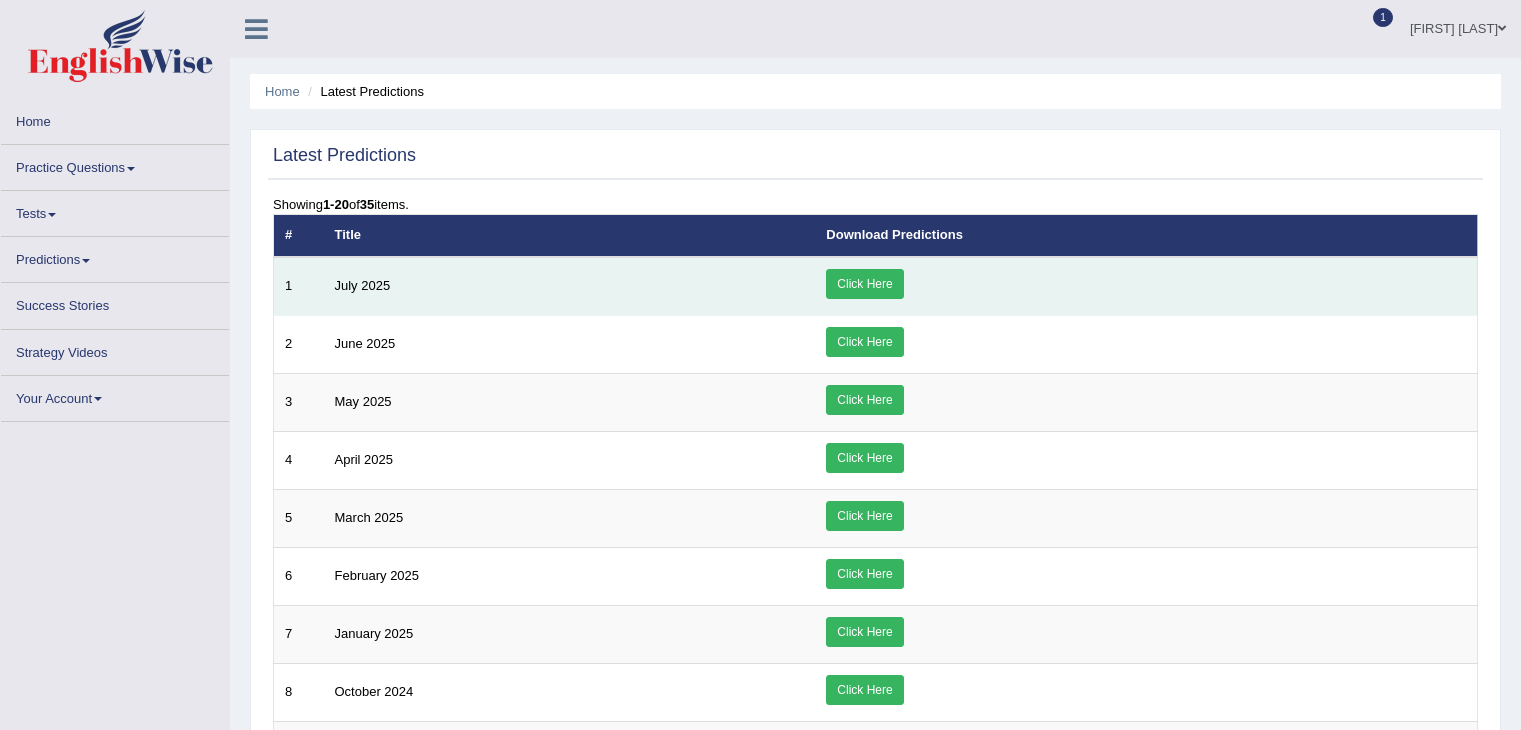 scroll, scrollTop: 0, scrollLeft: 0, axis: both 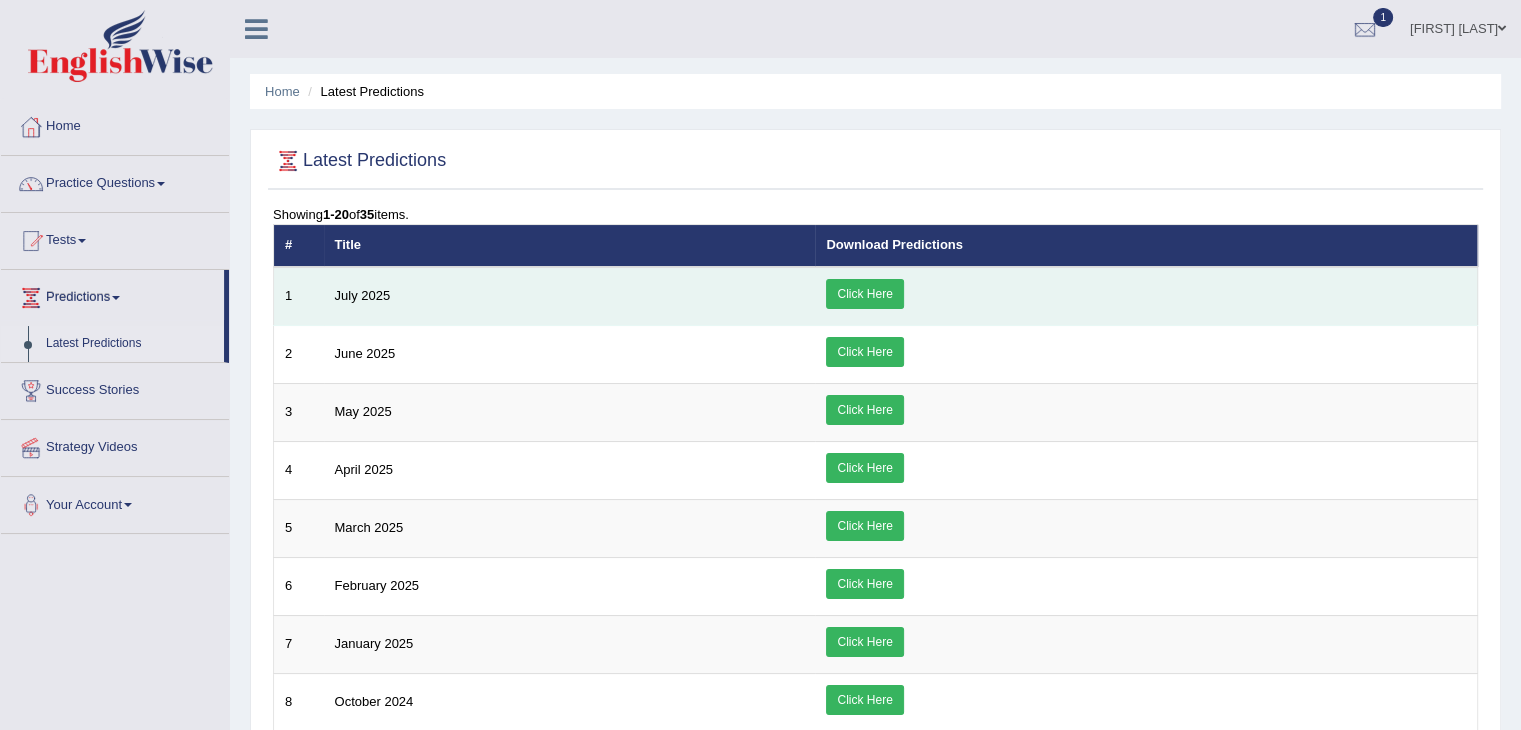 click on "Click Here" at bounding box center [864, 294] 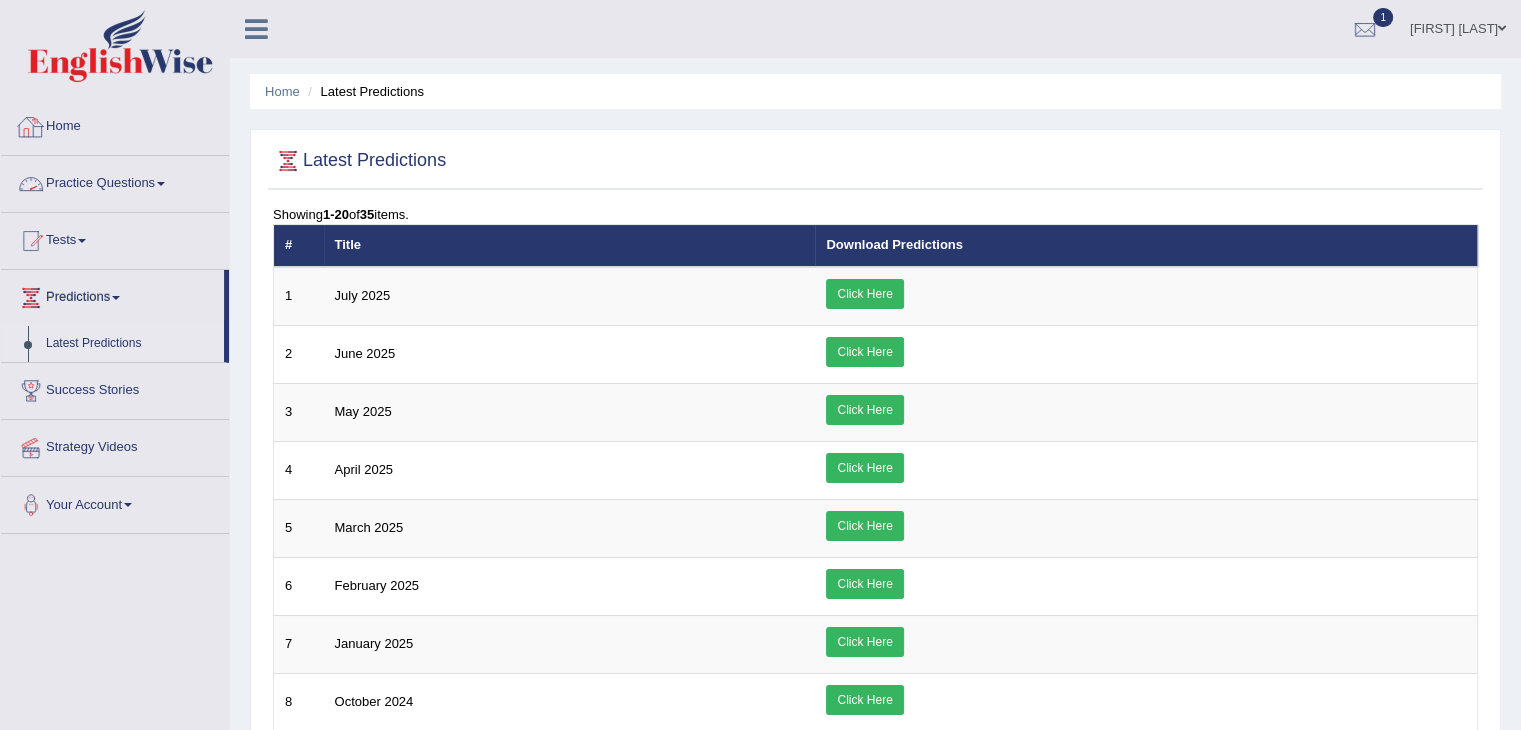 click on "Home" at bounding box center [115, 124] 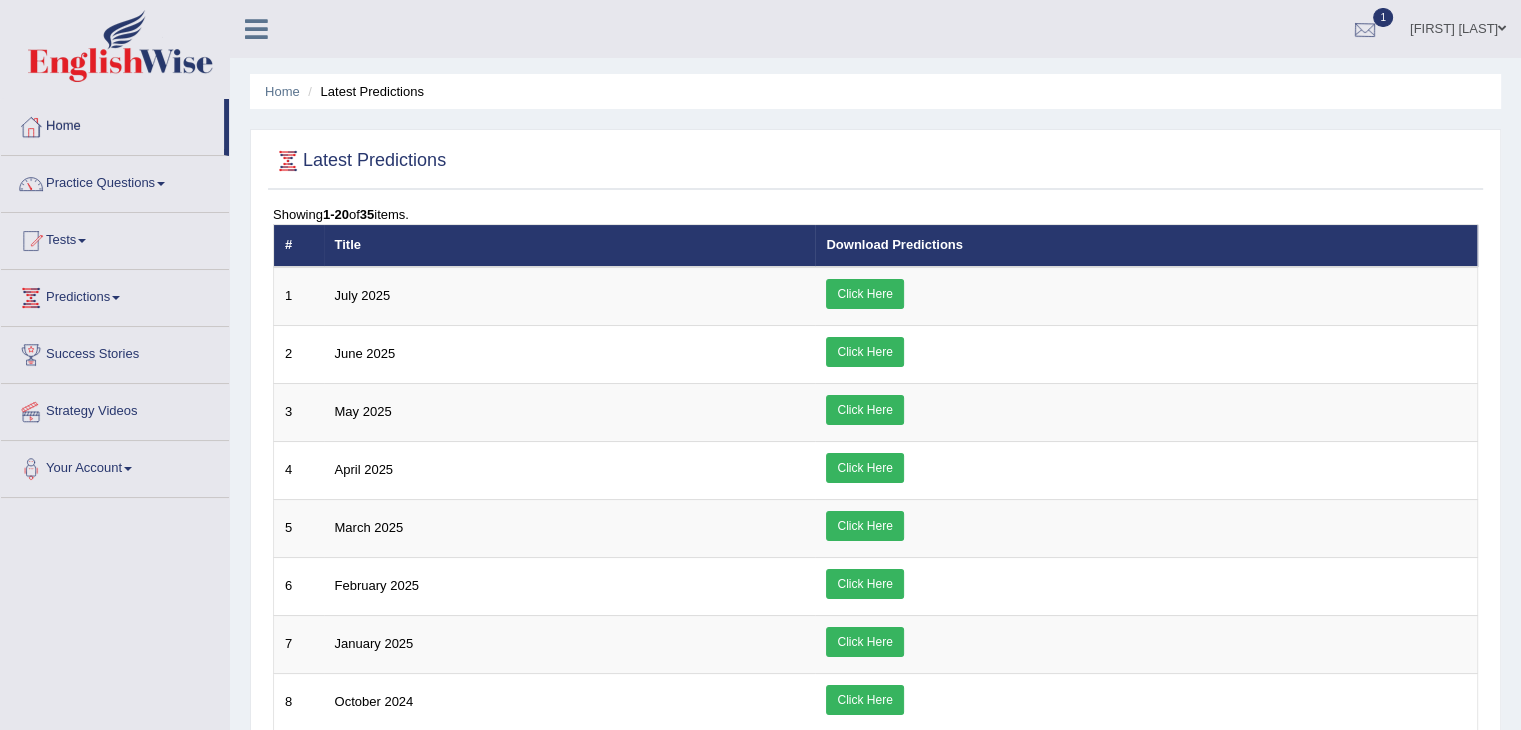 click at bounding box center [1365, 30] 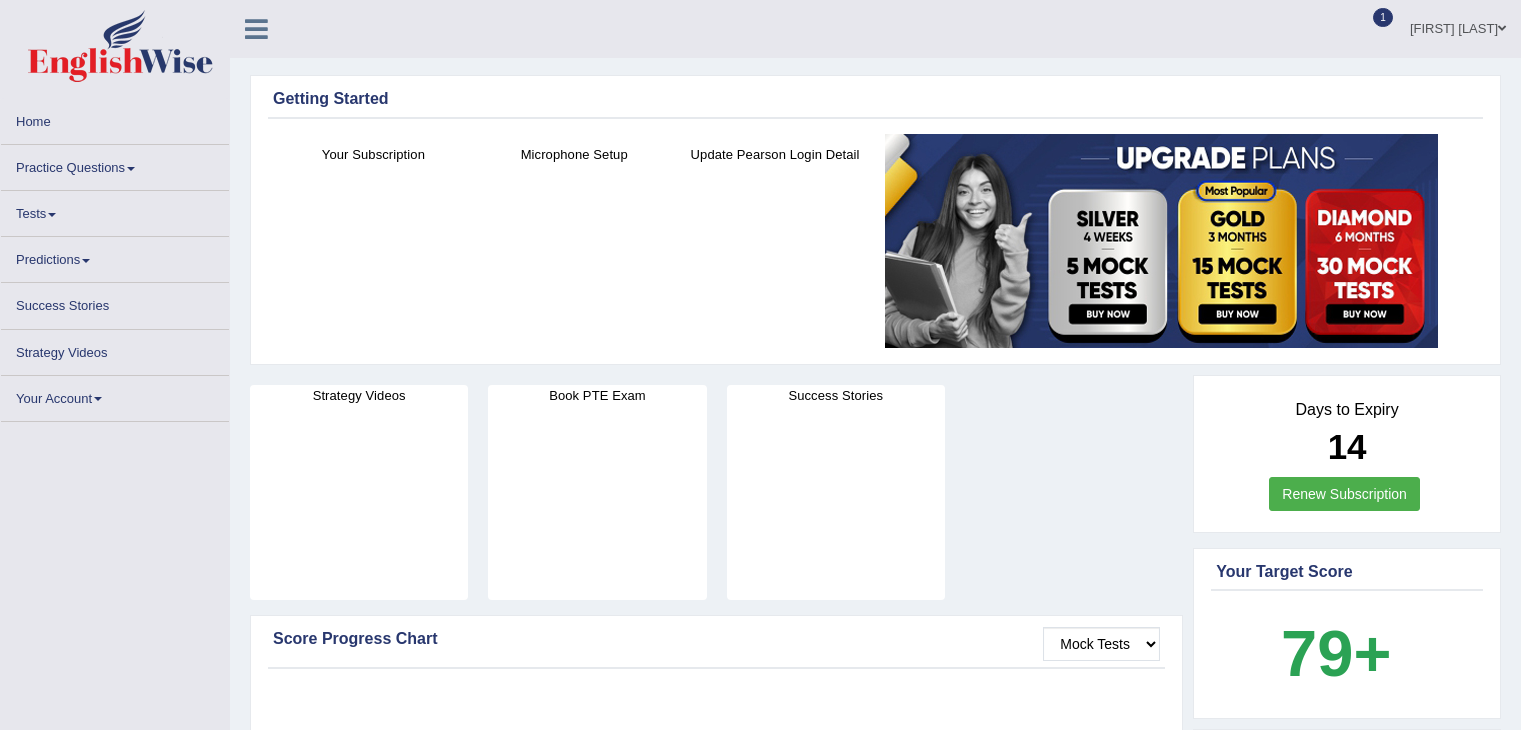 scroll, scrollTop: 0, scrollLeft: 0, axis: both 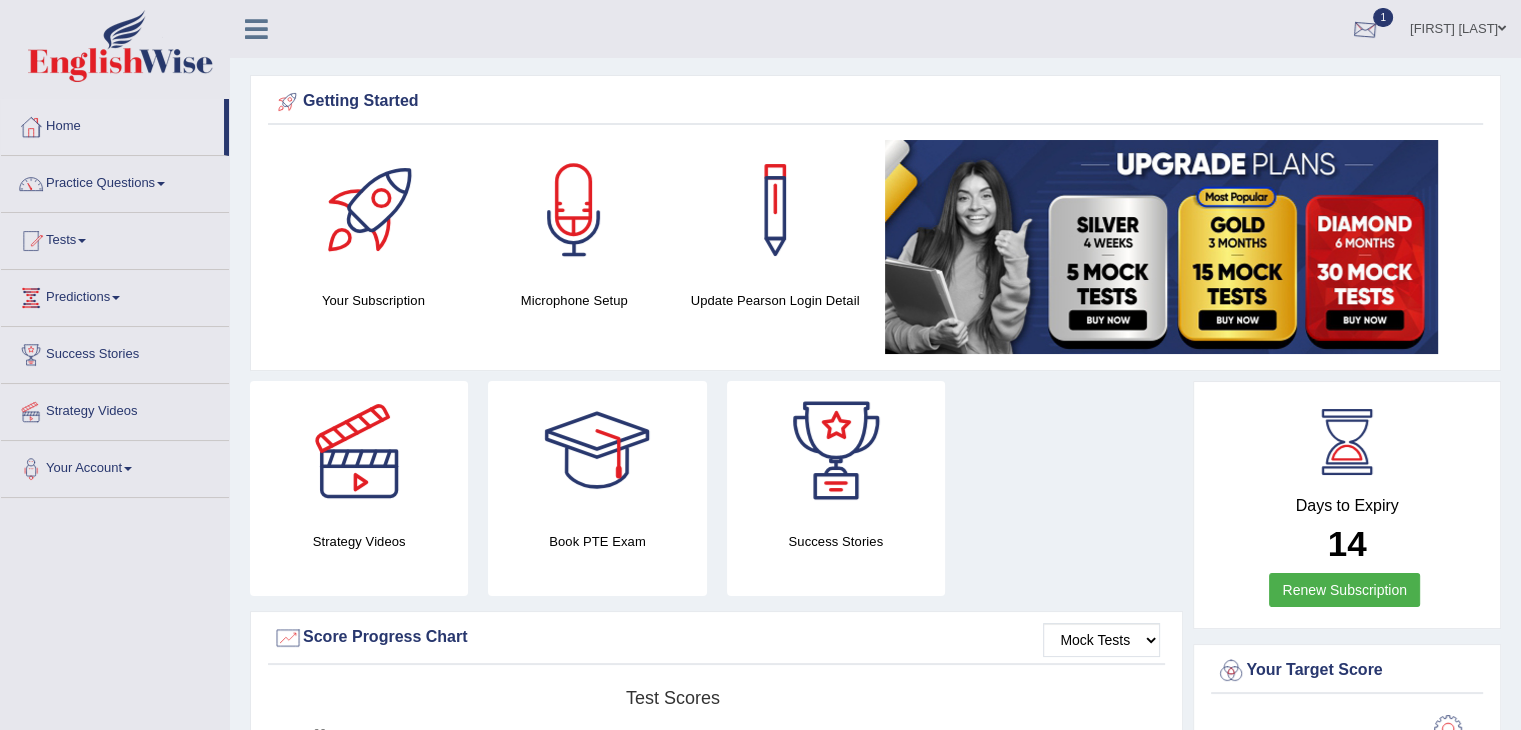click on "1" at bounding box center [1383, 17] 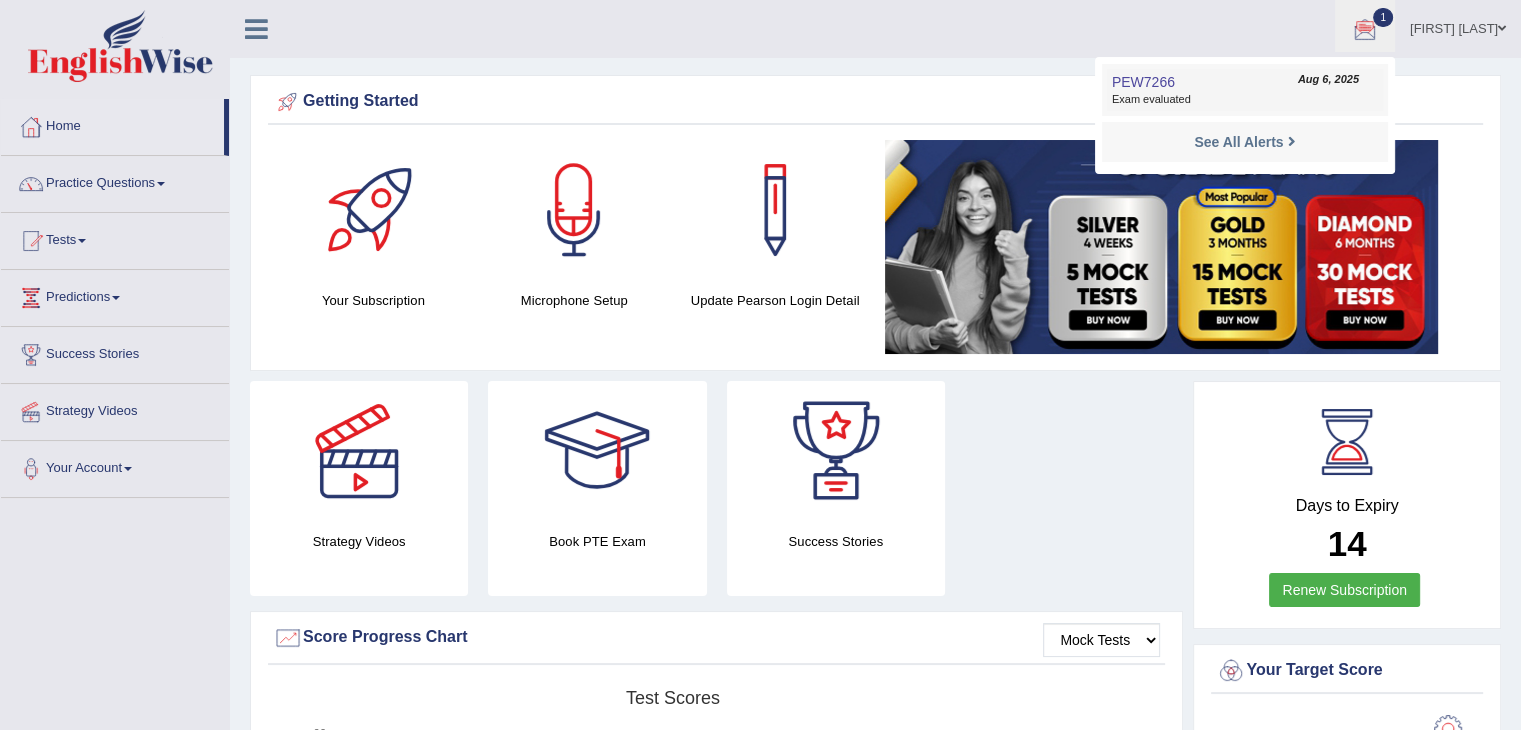 click on "PEW7266
Aug 6, 2025
Exam evaluated" at bounding box center (1245, 90) 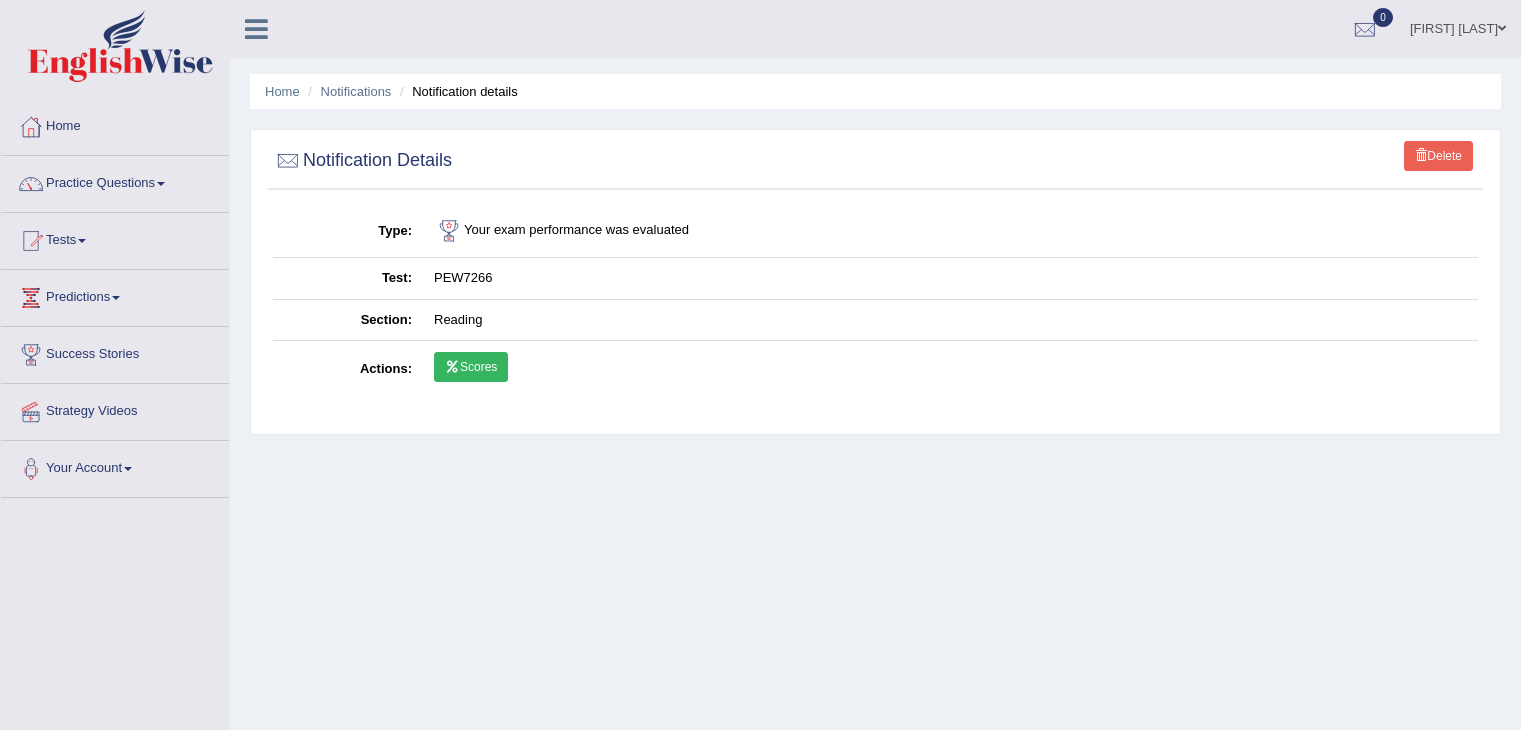 scroll, scrollTop: 0, scrollLeft: 0, axis: both 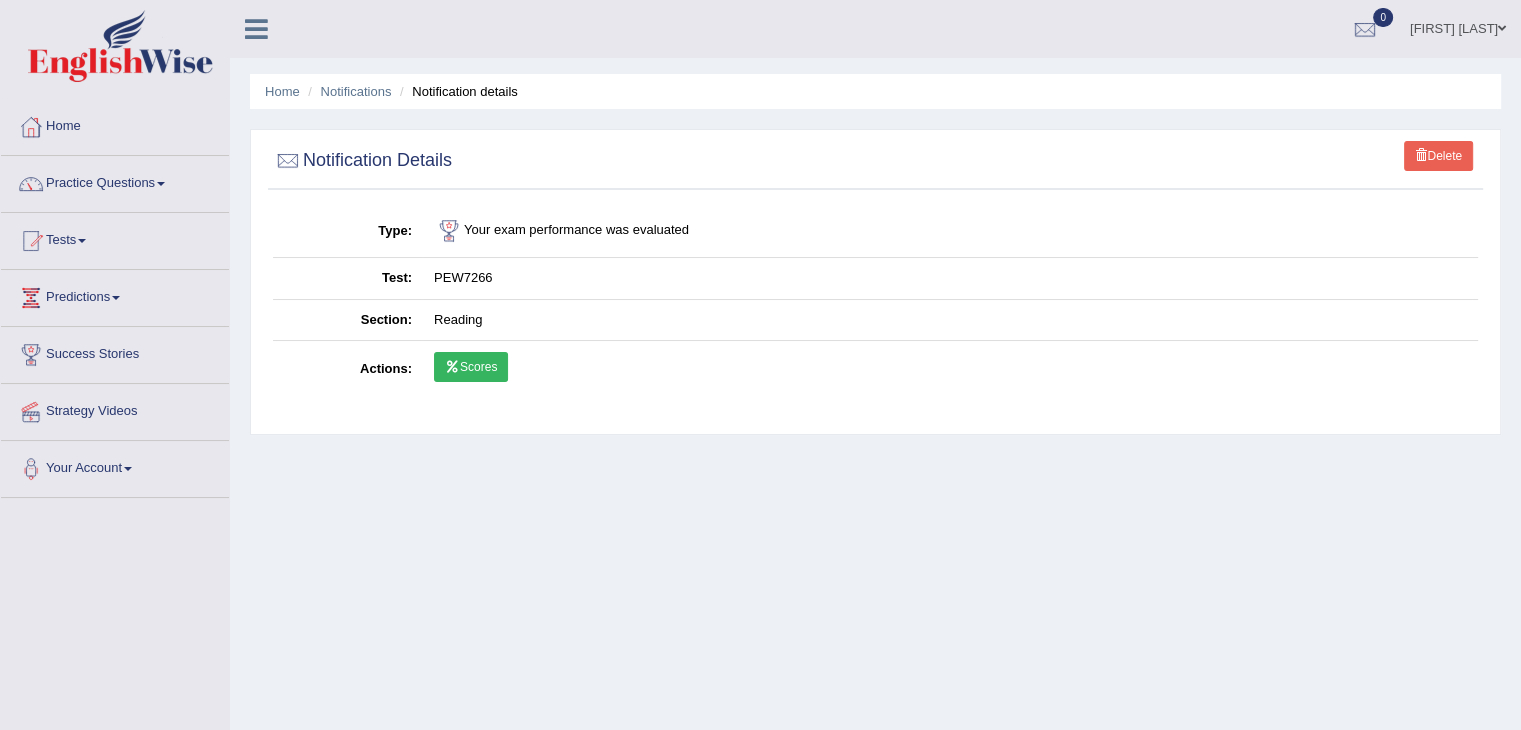click on "Scores" at bounding box center [471, 367] 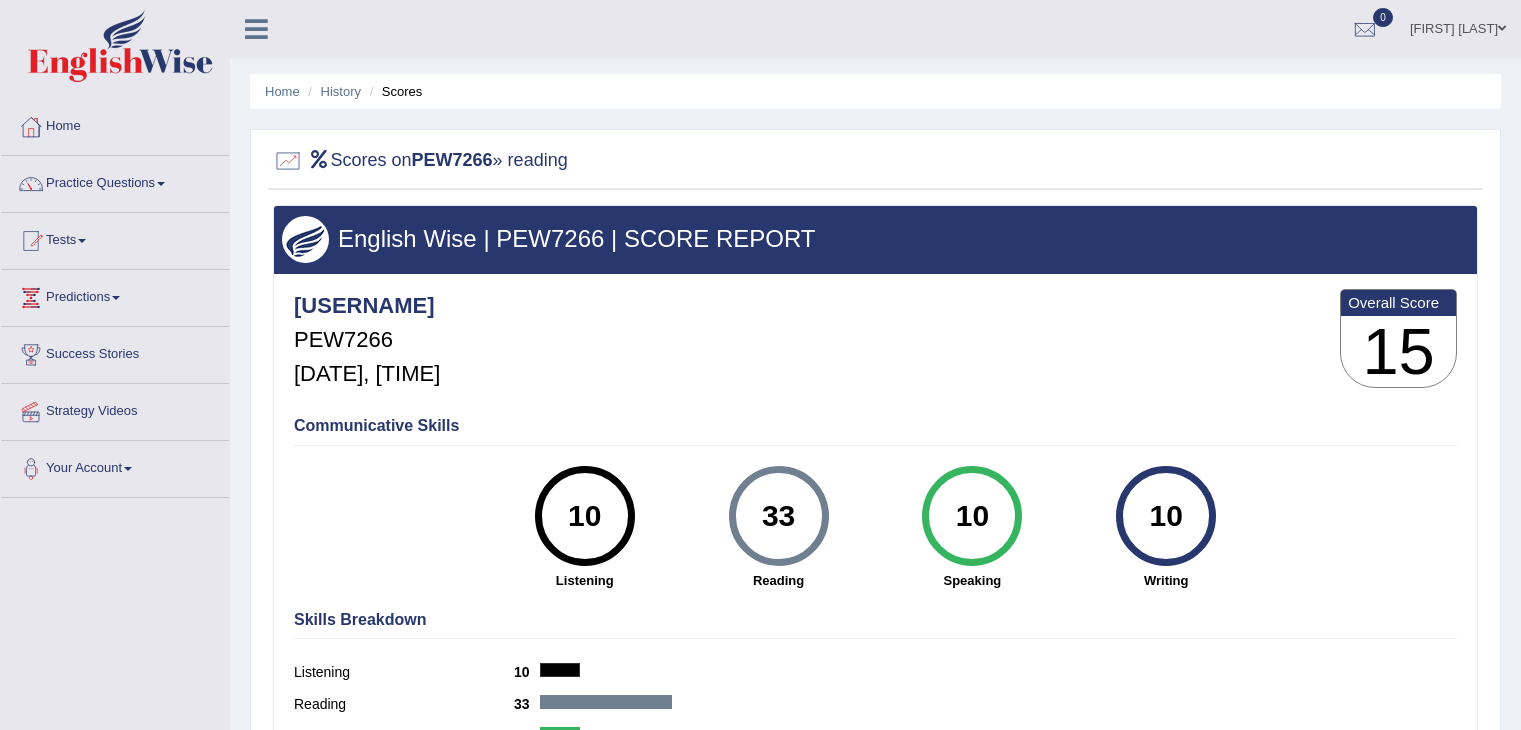 scroll, scrollTop: 0, scrollLeft: 0, axis: both 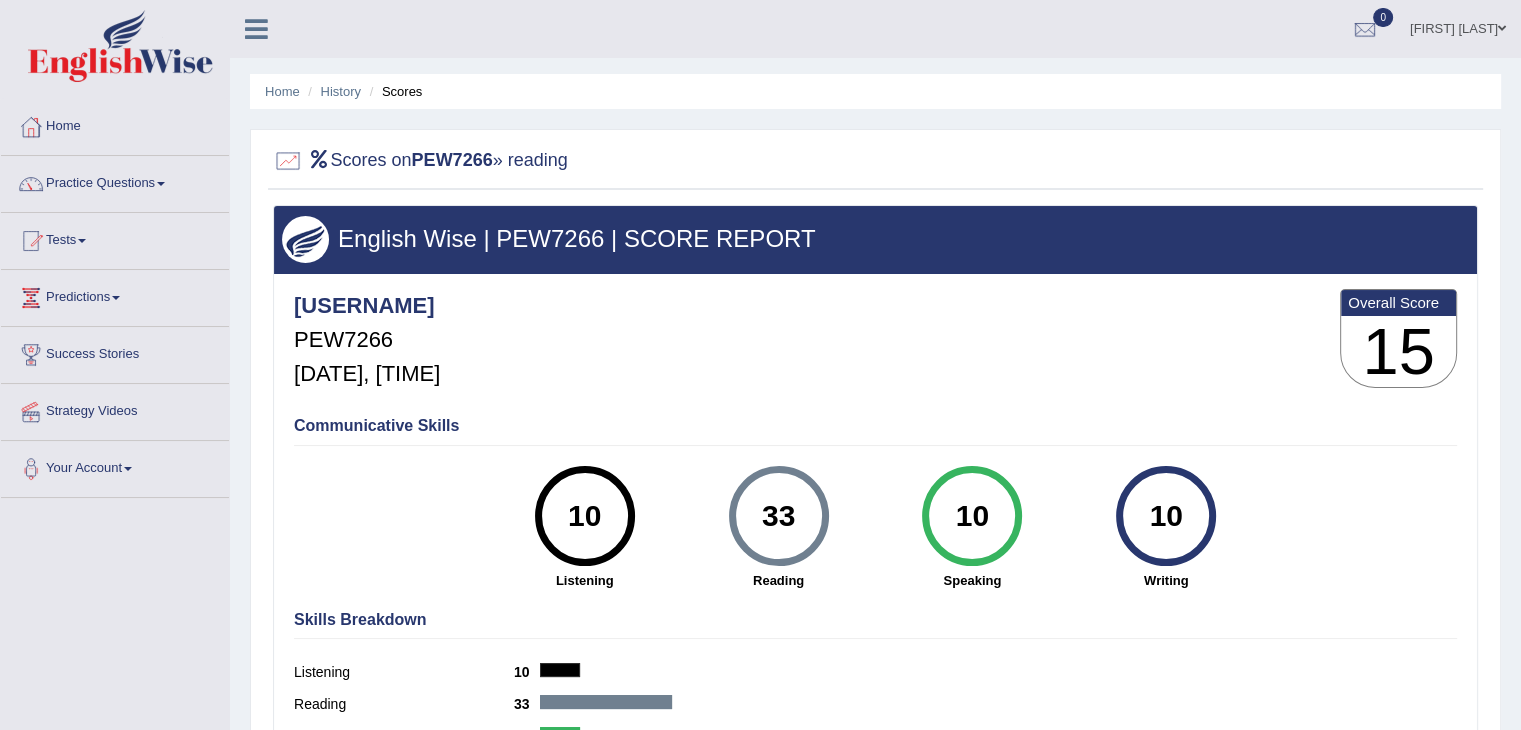 click on "15" at bounding box center [1398, 352] 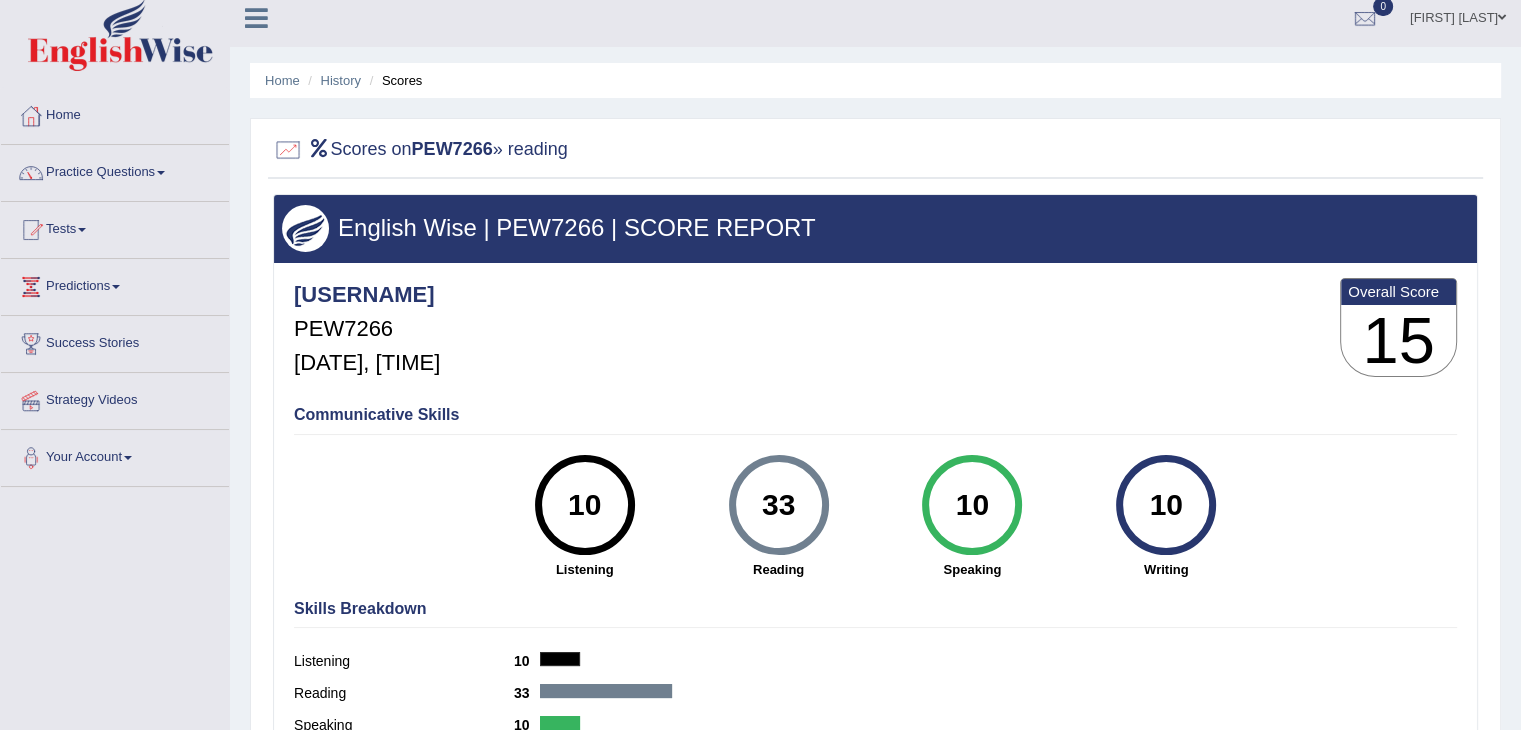 scroll, scrollTop: 0, scrollLeft: 0, axis: both 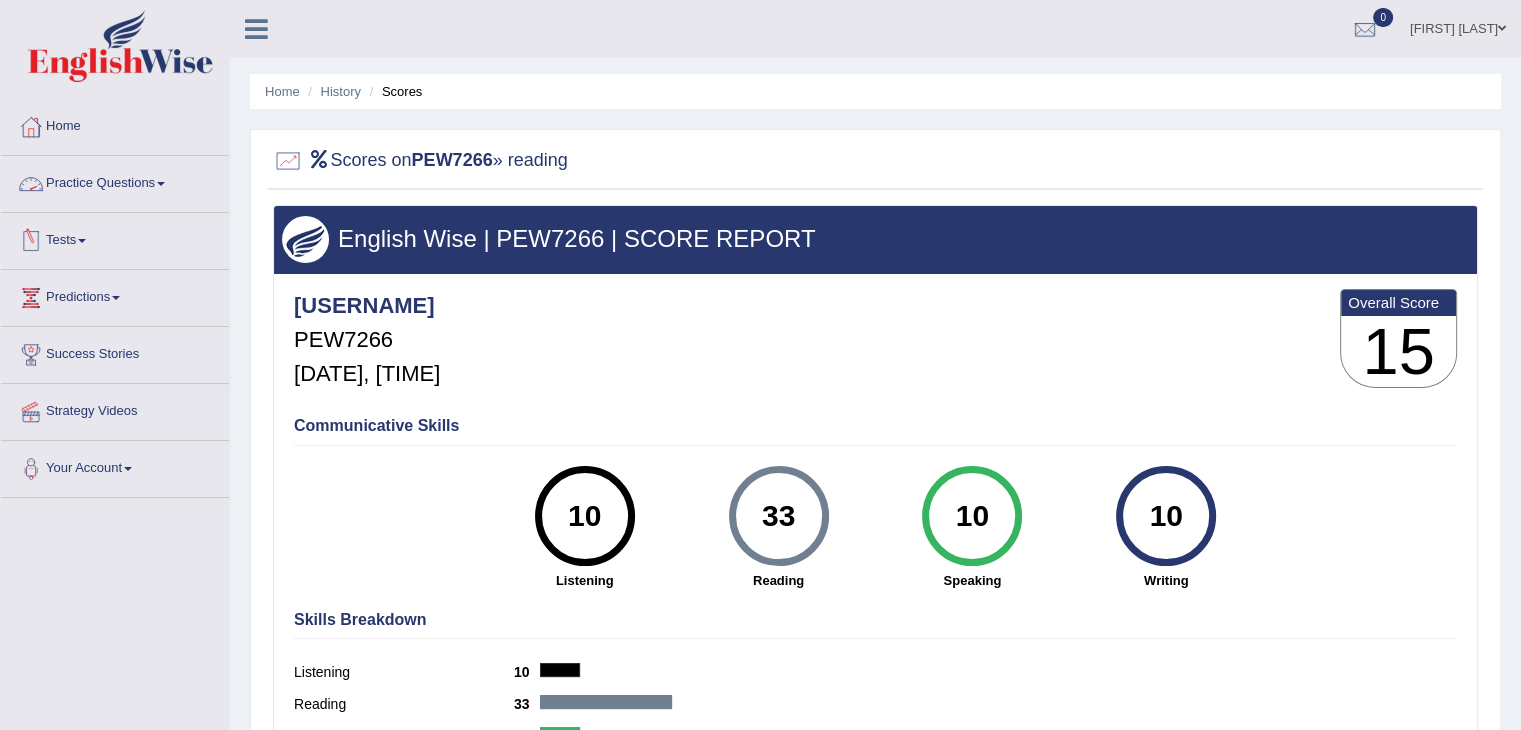 click at bounding box center [82, 241] 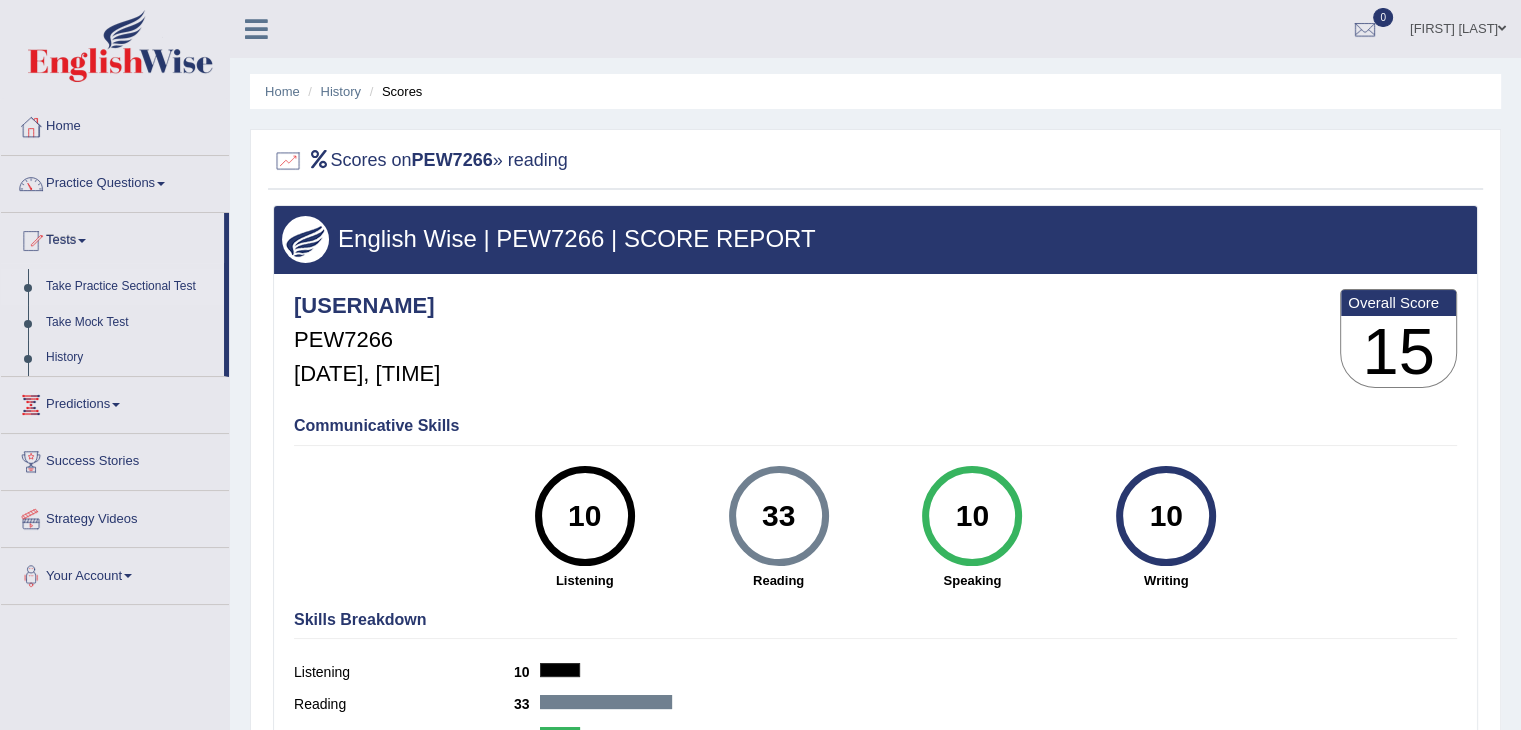 click on "Take Practice Sectional Test" at bounding box center [130, 287] 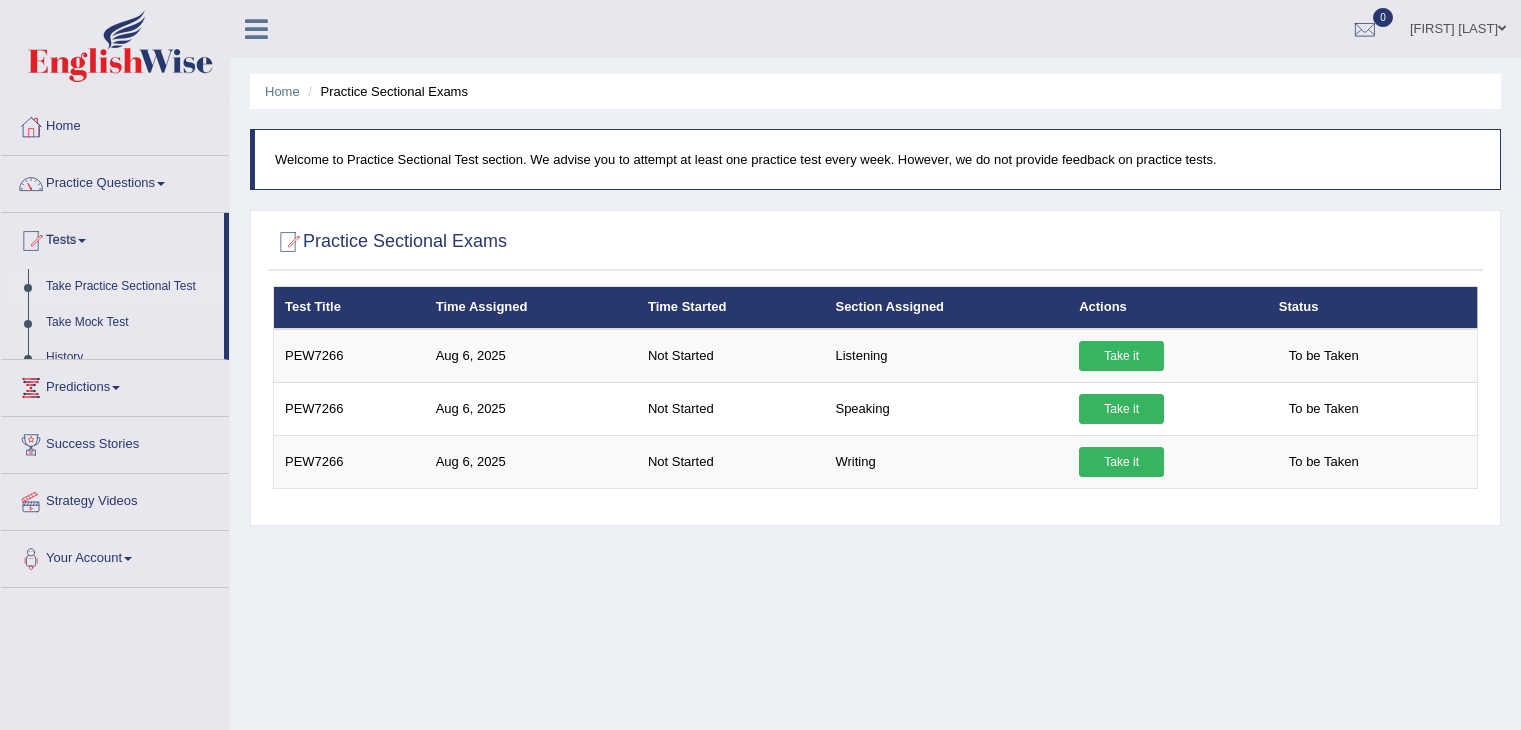 scroll, scrollTop: 0, scrollLeft: 0, axis: both 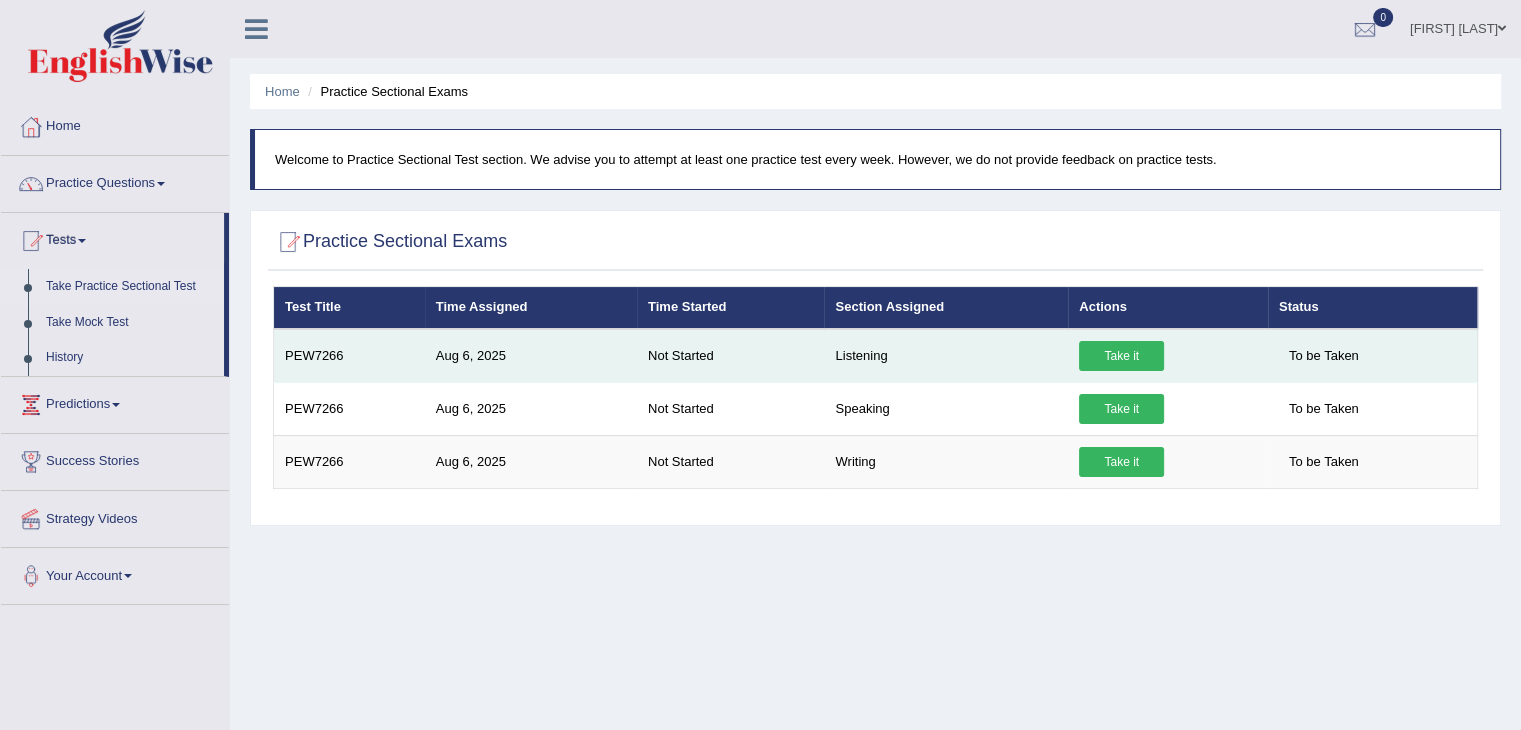 click on "Take it" at bounding box center [1121, 356] 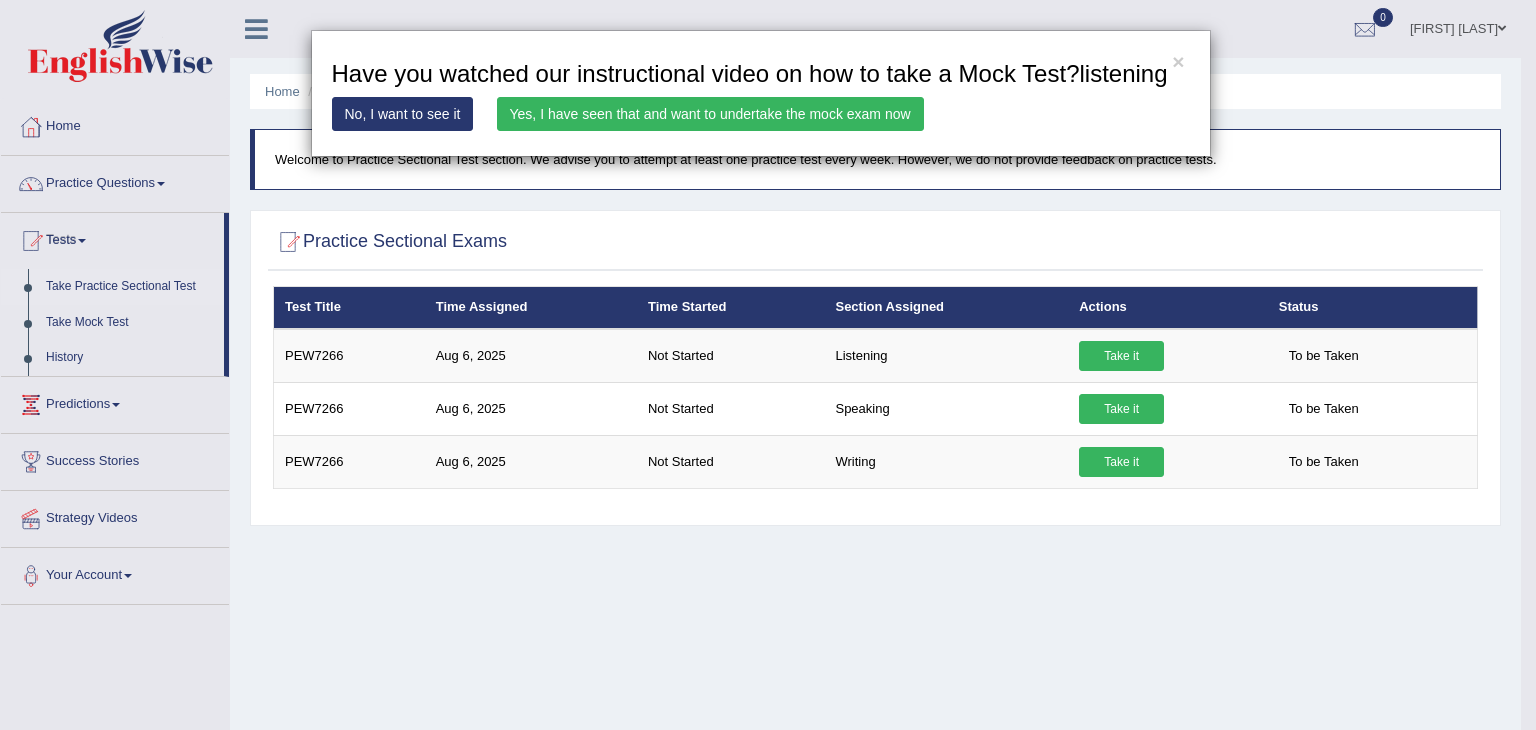 click on "Yes, I have seen that and want to undertake the mock exam now" at bounding box center (710, 114) 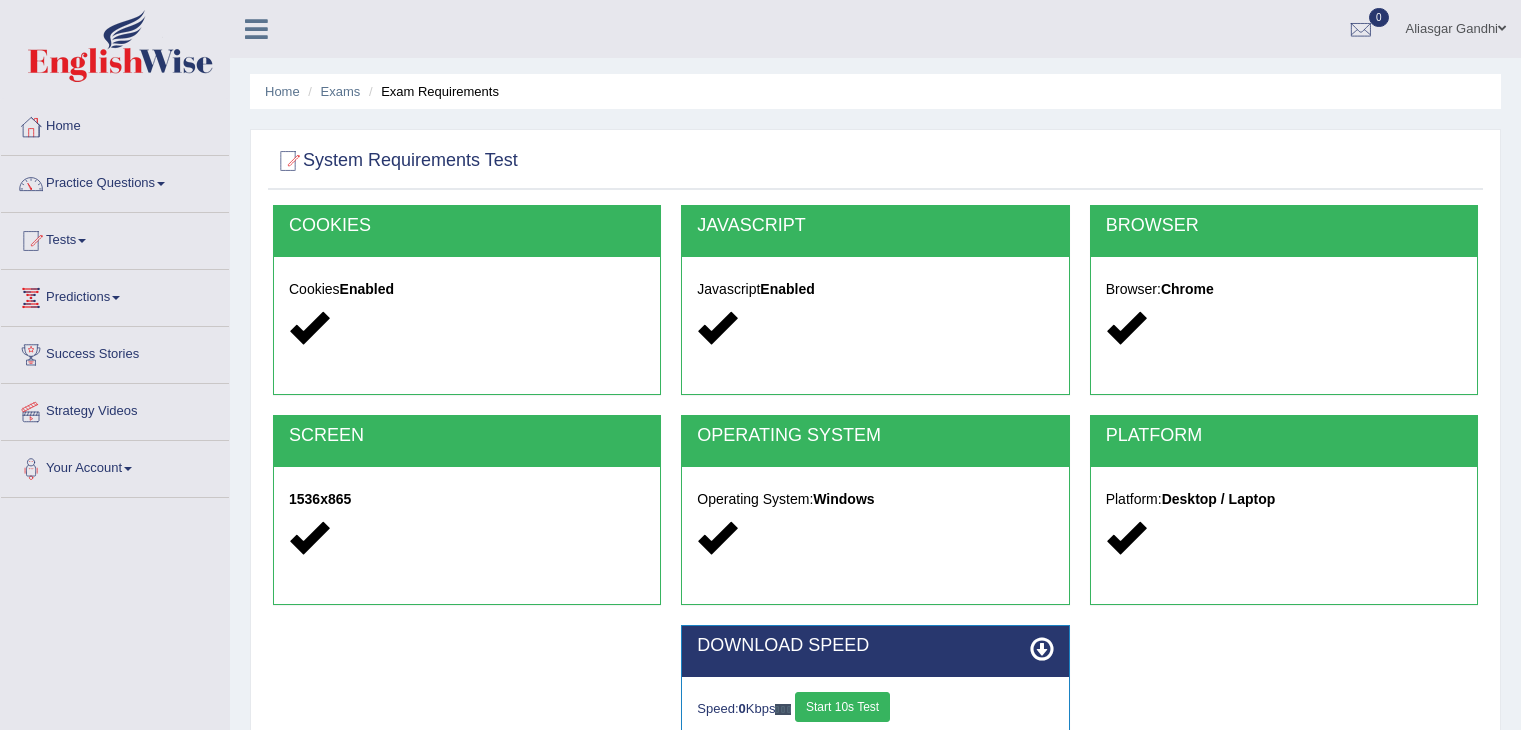 scroll, scrollTop: 0, scrollLeft: 0, axis: both 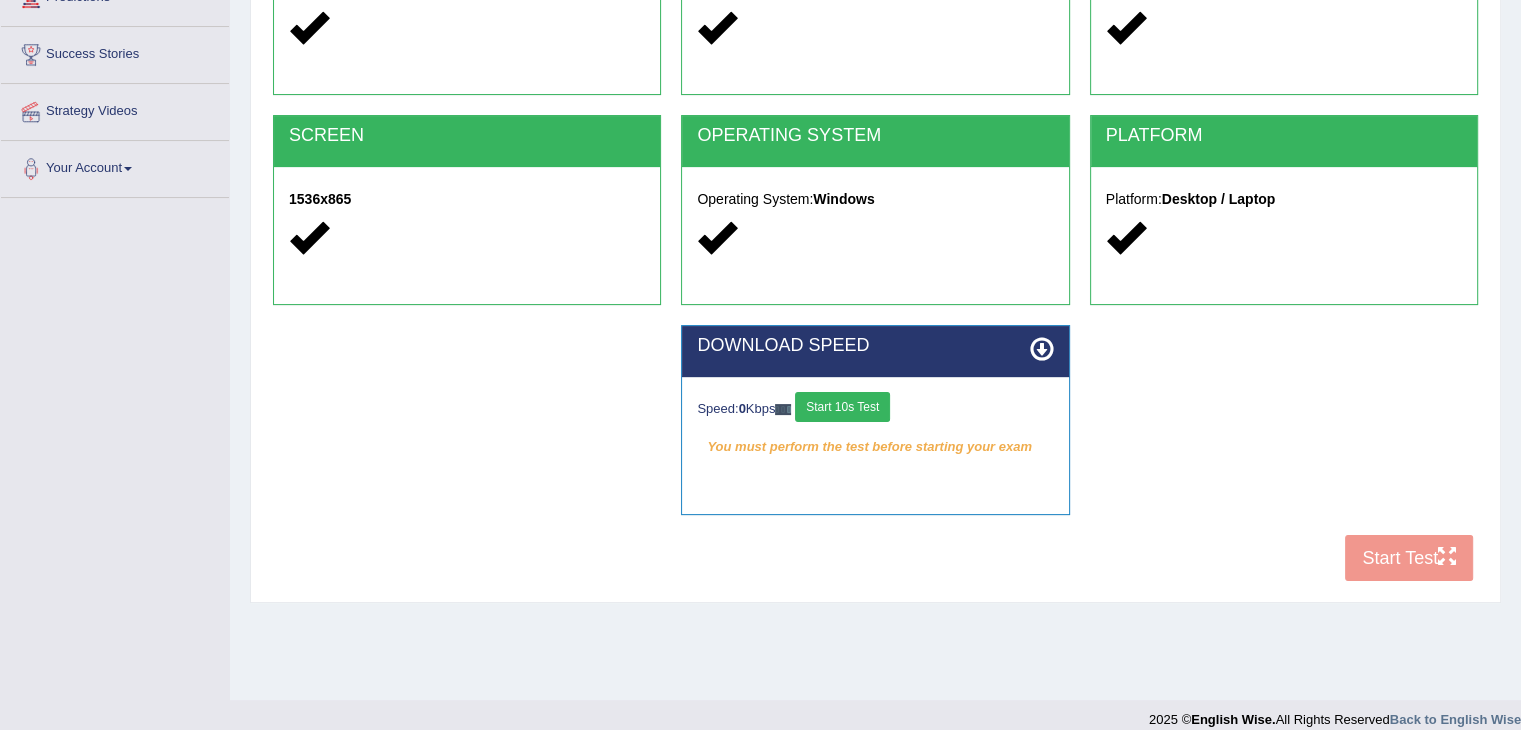 click on "COOKIES
Cookies  Enabled
JAVASCRIPT
Javascript  Enabled
BROWSER
Browser:  Chrome
SCREEN
1536x865
OPERATING SYSTEM
Operating System:  Windows
PLATFORM
Platform:  Desktop / Laptop
DOWNLOAD SPEED
Speed:  0  Kbps    Start 10s Test
You must perform the test before starting your exam
Select Audio Quality
Start Test" at bounding box center (875, 248) 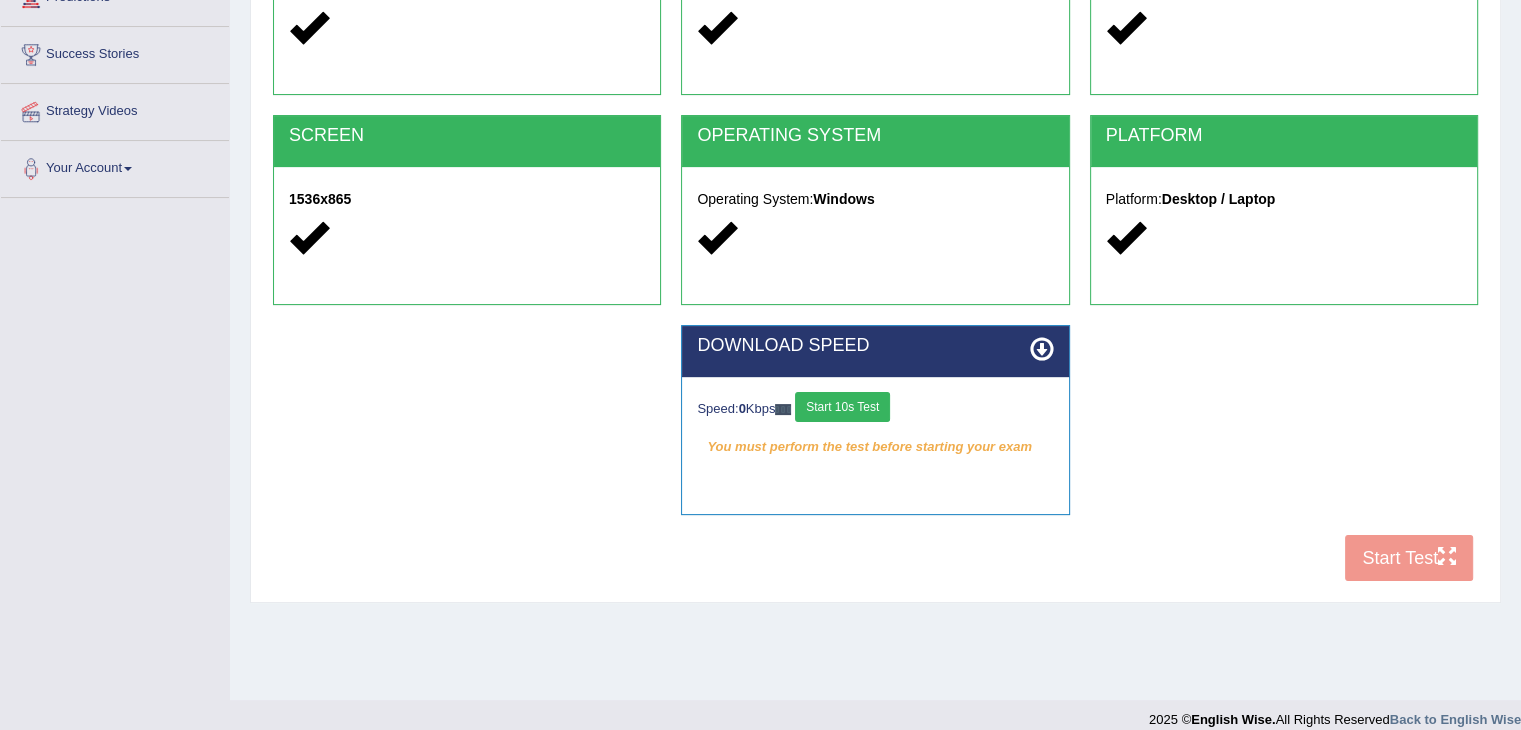 click on "Start 10s Test" at bounding box center (842, 407) 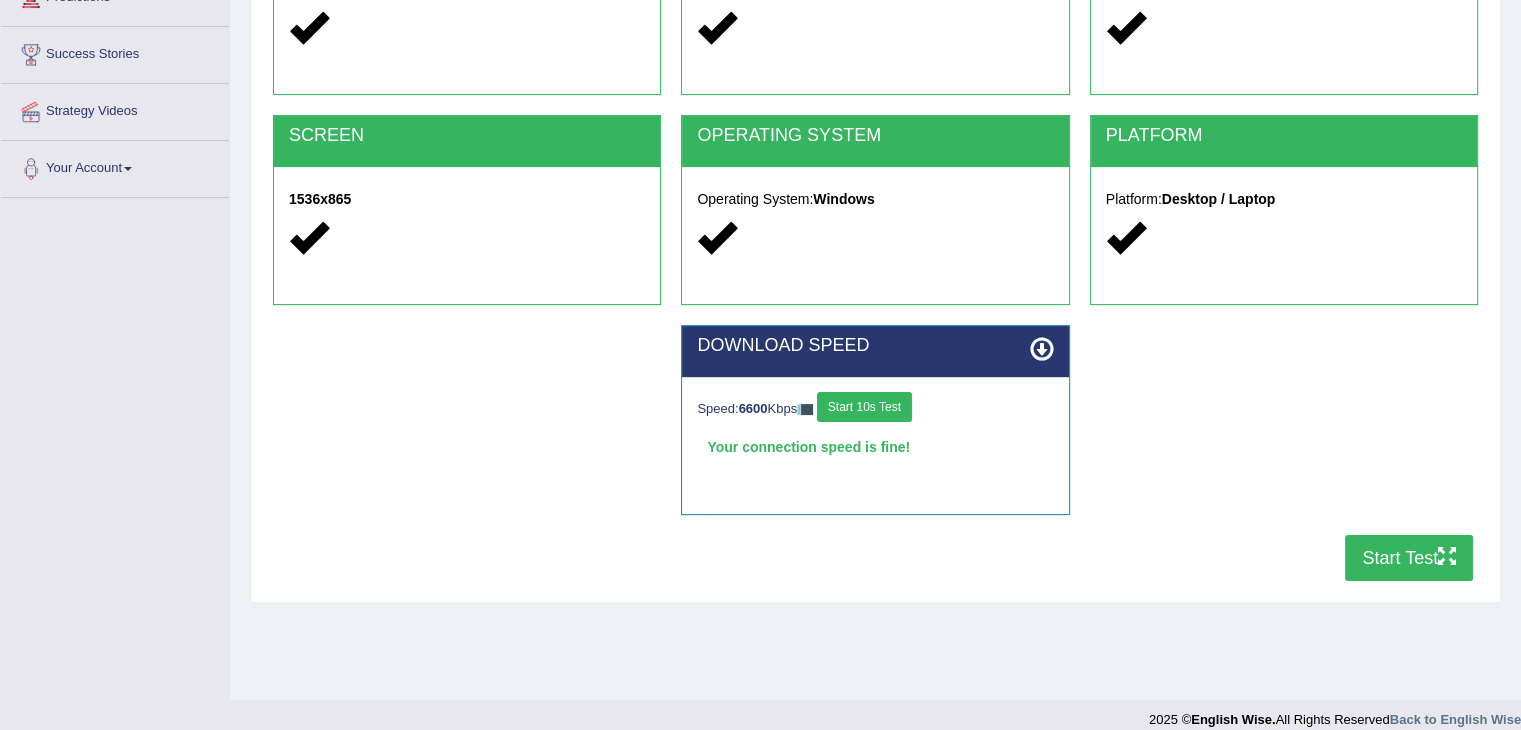click on "Start Test" at bounding box center [1409, 558] 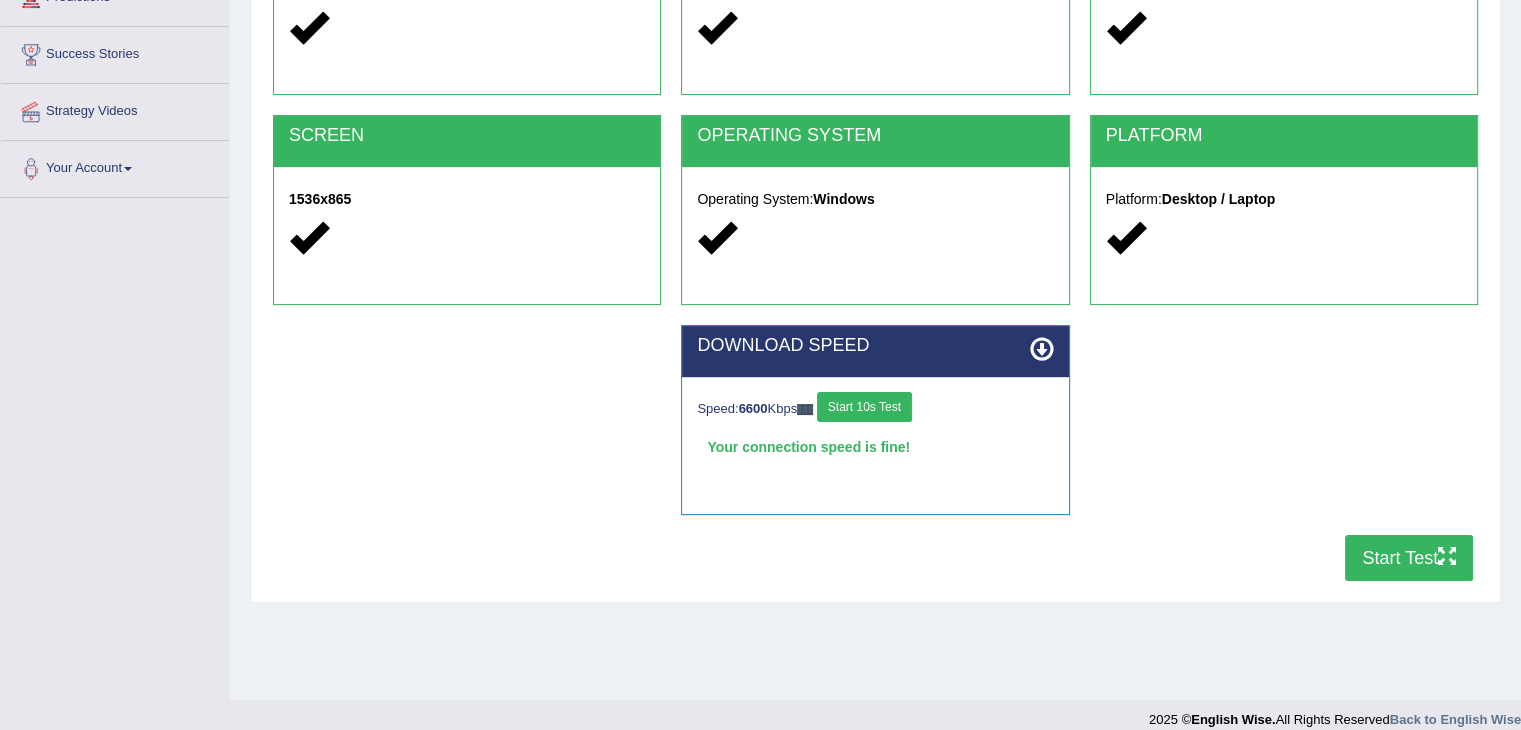 click on "Start Test" at bounding box center (1409, 558) 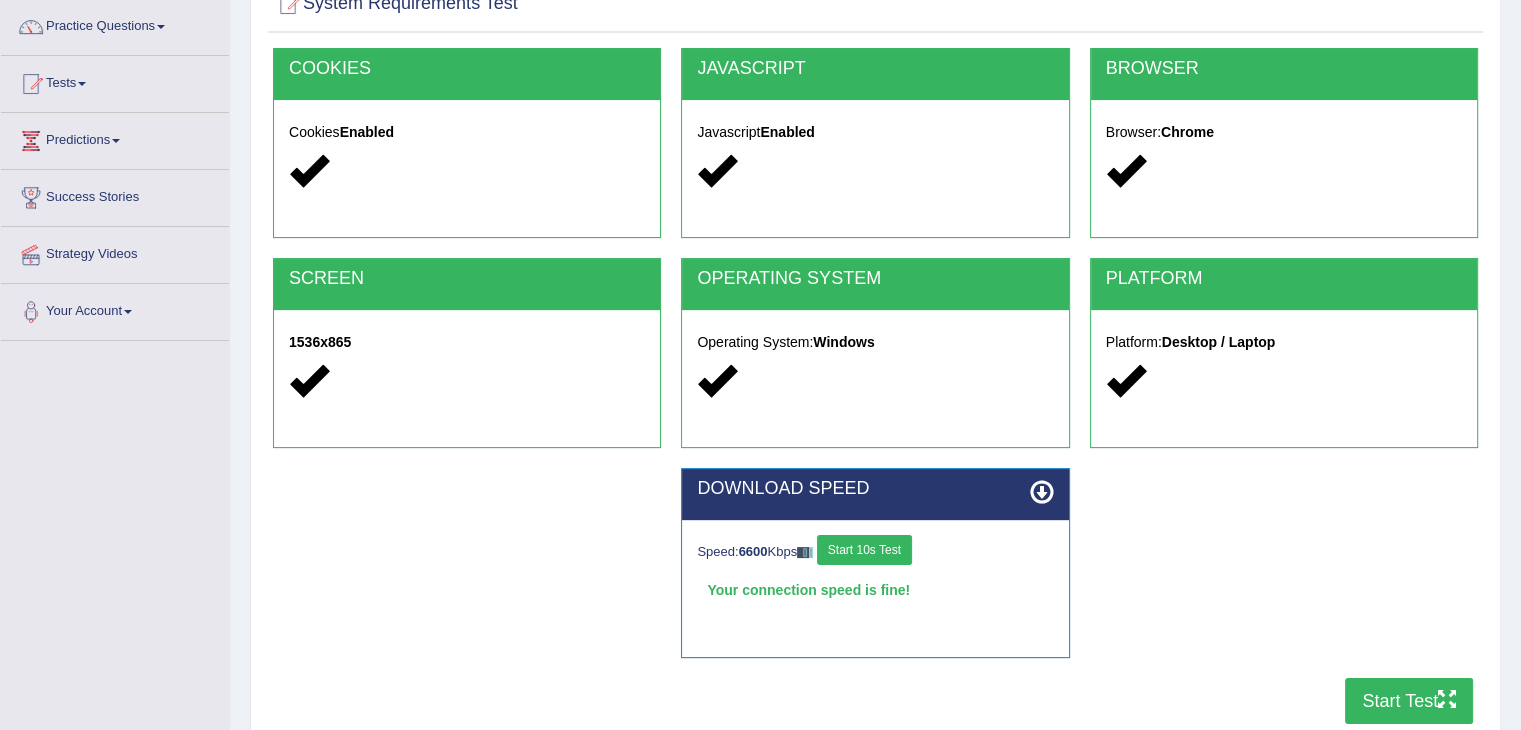 scroll, scrollTop: 0, scrollLeft: 0, axis: both 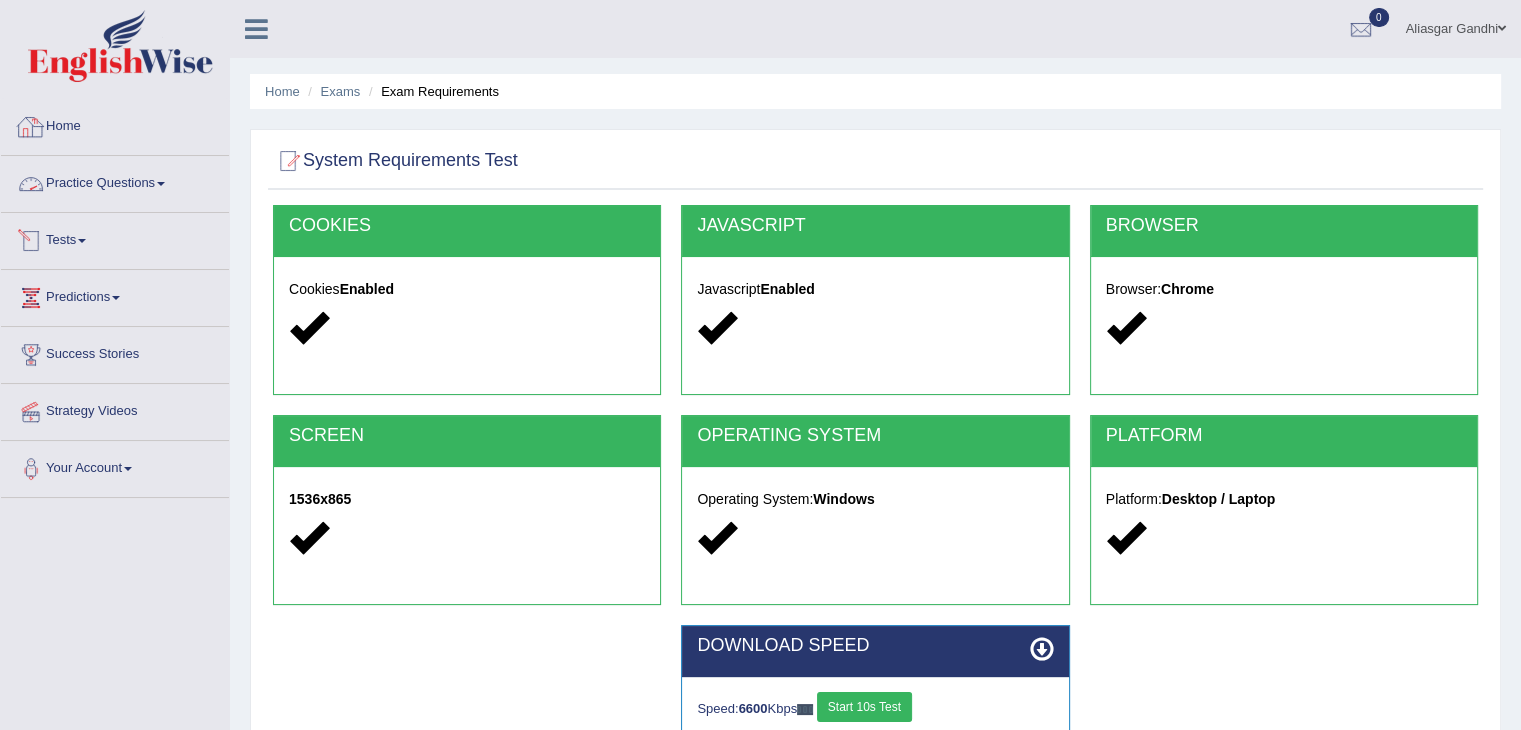 click on "Home" at bounding box center [115, 124] 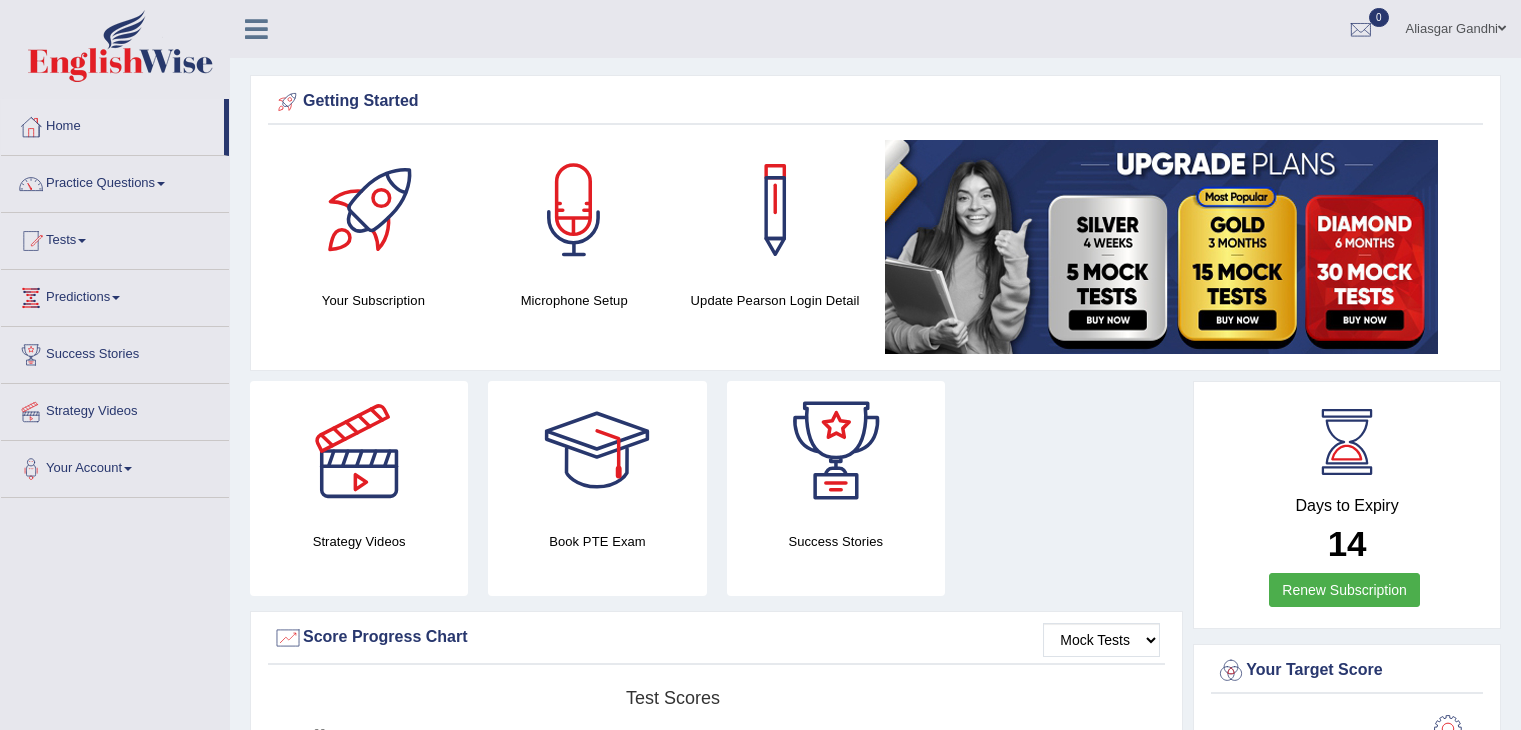scroll, scrollTop: 0, scrollLeft: 0, axis: both 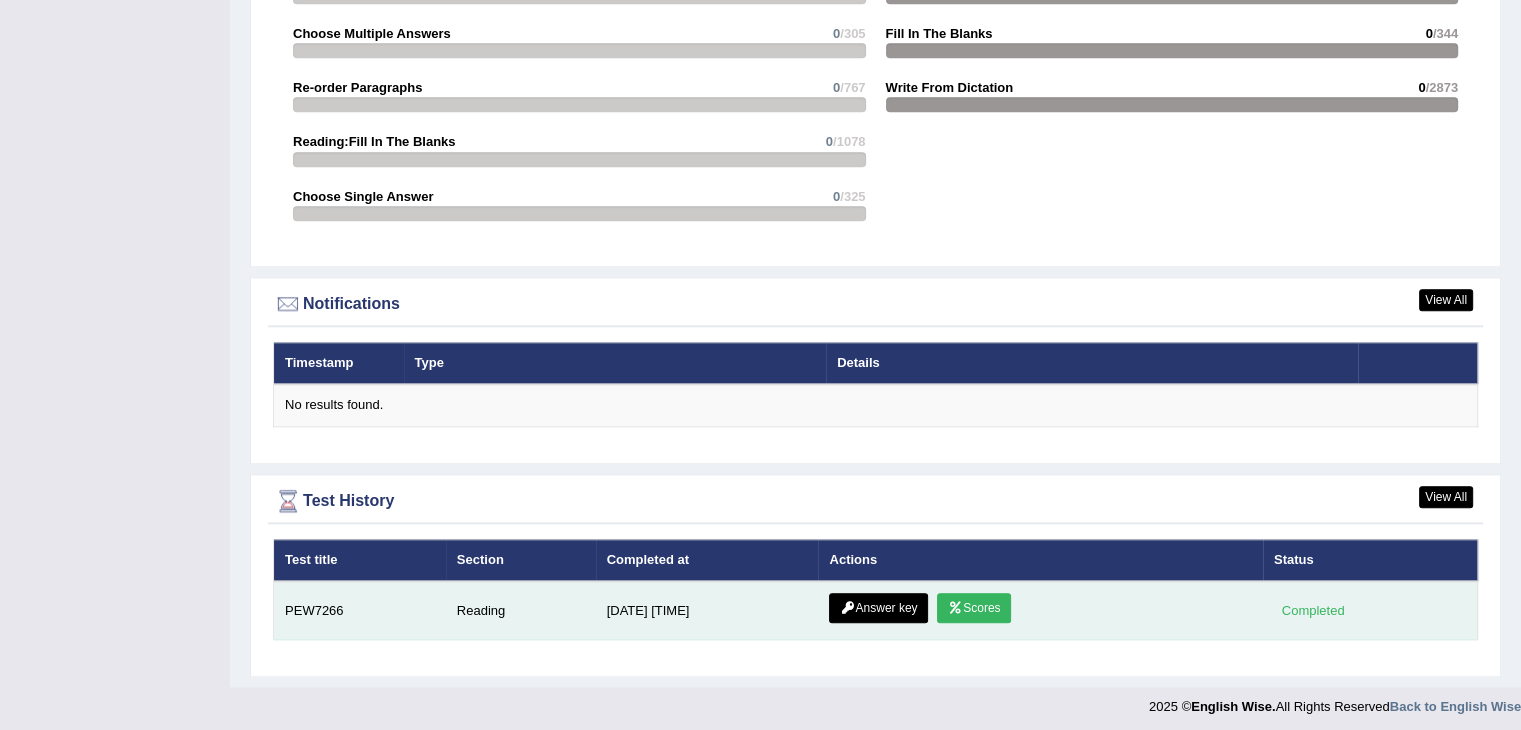 click on "Answer key" at bounding box center (878, 608) 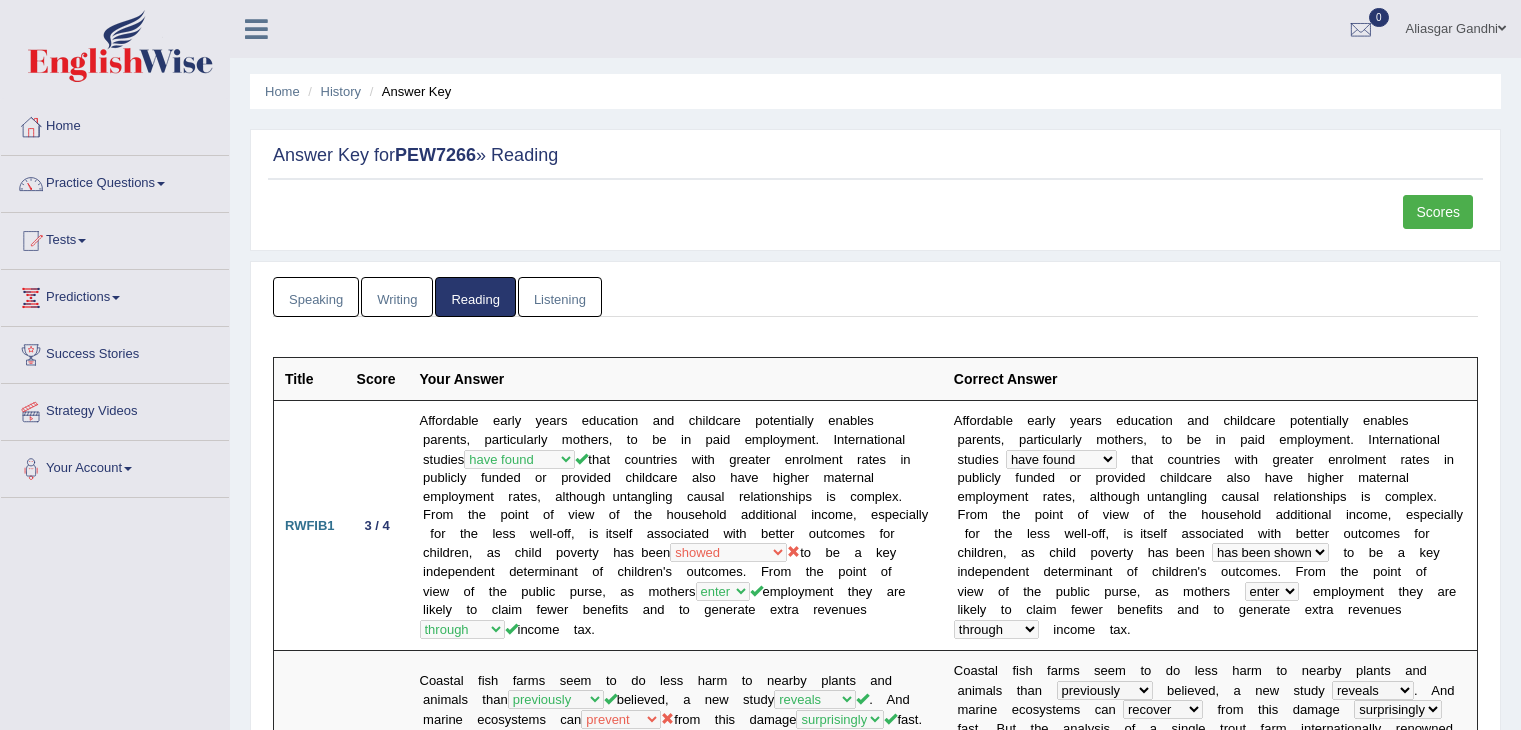 scroll, scrollTop: 0, scrollLeft: 0, axis: both 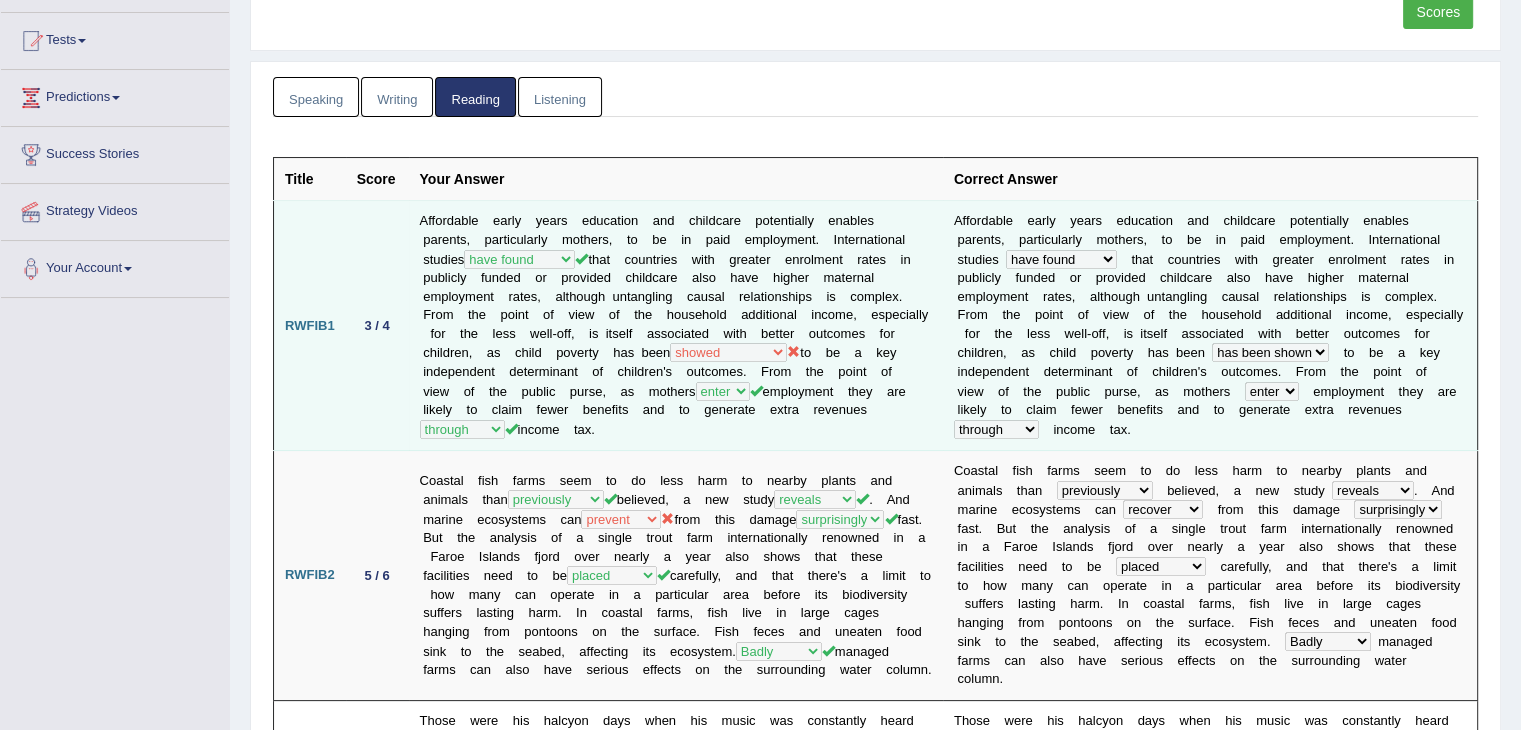 click on "A f f o r d a b l e       e a r l y       y e a r s       e d u c a t i o n       a n d       c h i l d c a r e       p o t e n t i a l l y       e n a b l e s       p a r e n t s ,       p a r t i c u l a r l y       m o t h e r s ,       t o       b e       i n       p a i d       e m p l o y m e n t .       I n t e r n a t i o n a l       s t u d i e s    are finding found have yet to find have found       t h a t       c o u n t r i e s       w i t h       g r e a t e r       e n r o l m e n t       r a t e s       i n       p u b l i c l y       f u n d e d       o r       p r o v i d e d       c h i l d c a r e       a l s o       h a v e       h i g h e r       m a t e r n a l       e m p l o y m e n t       r a t e s ,       a l t h o u g h    u n t a n g l i n g       c a u s a l       r e l a t i o n s h i p s       i s       c o m p l e x .       F r o m       t h e       p o i n t       o f       v i e w o" at bounding box center [1210, 326] 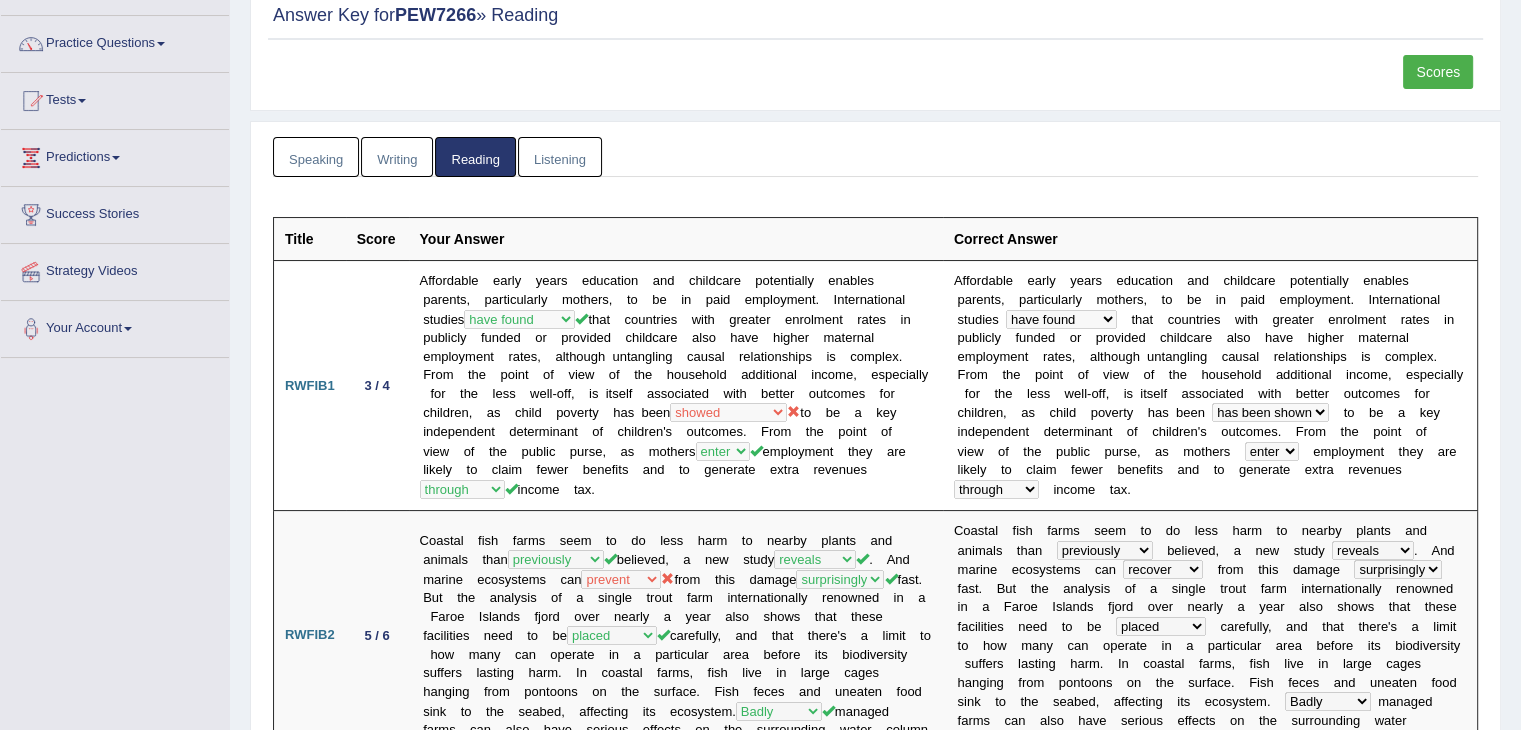 scroll, scrollTop: 0, scrollLeft: 0, axis: both 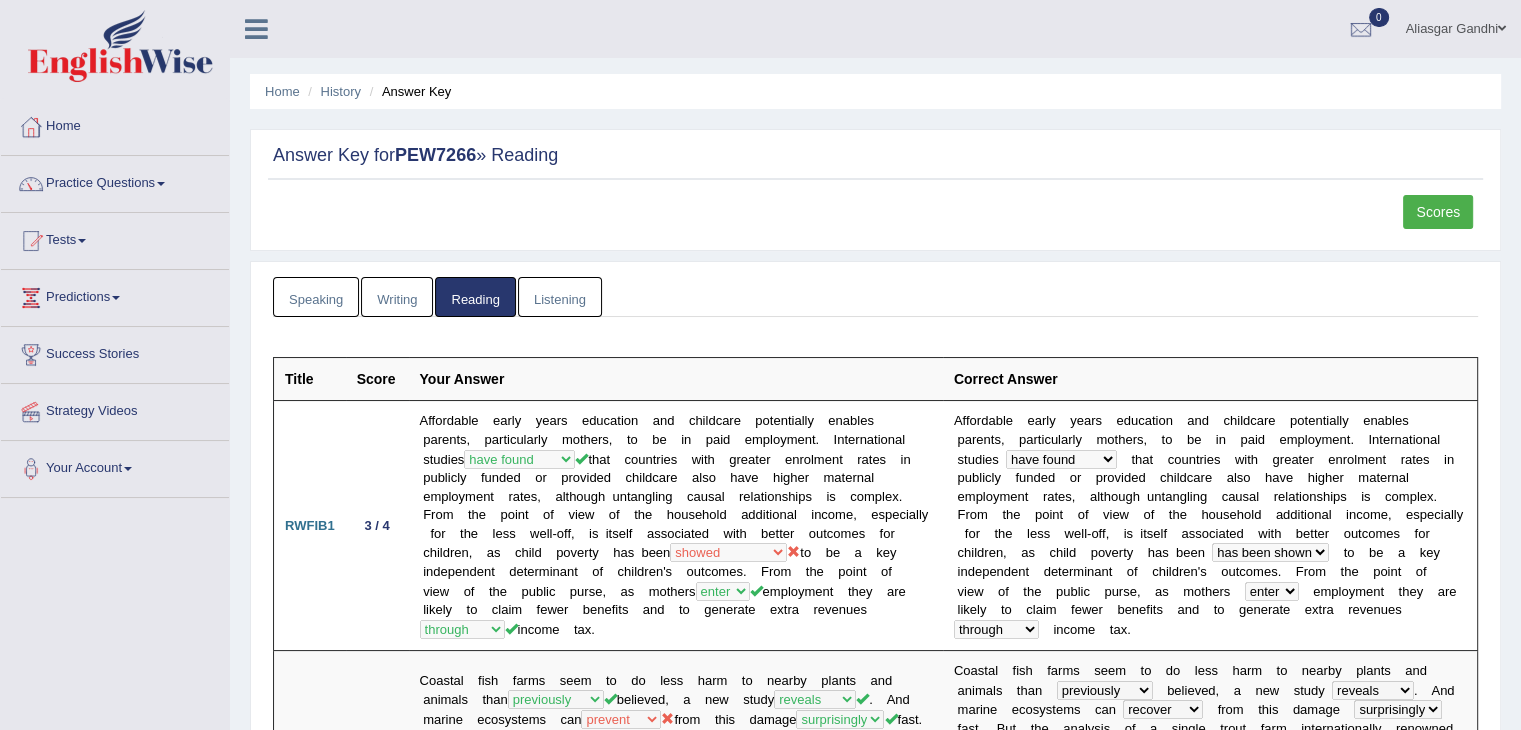 click on "Scores" at bounding box center [1438, 212] 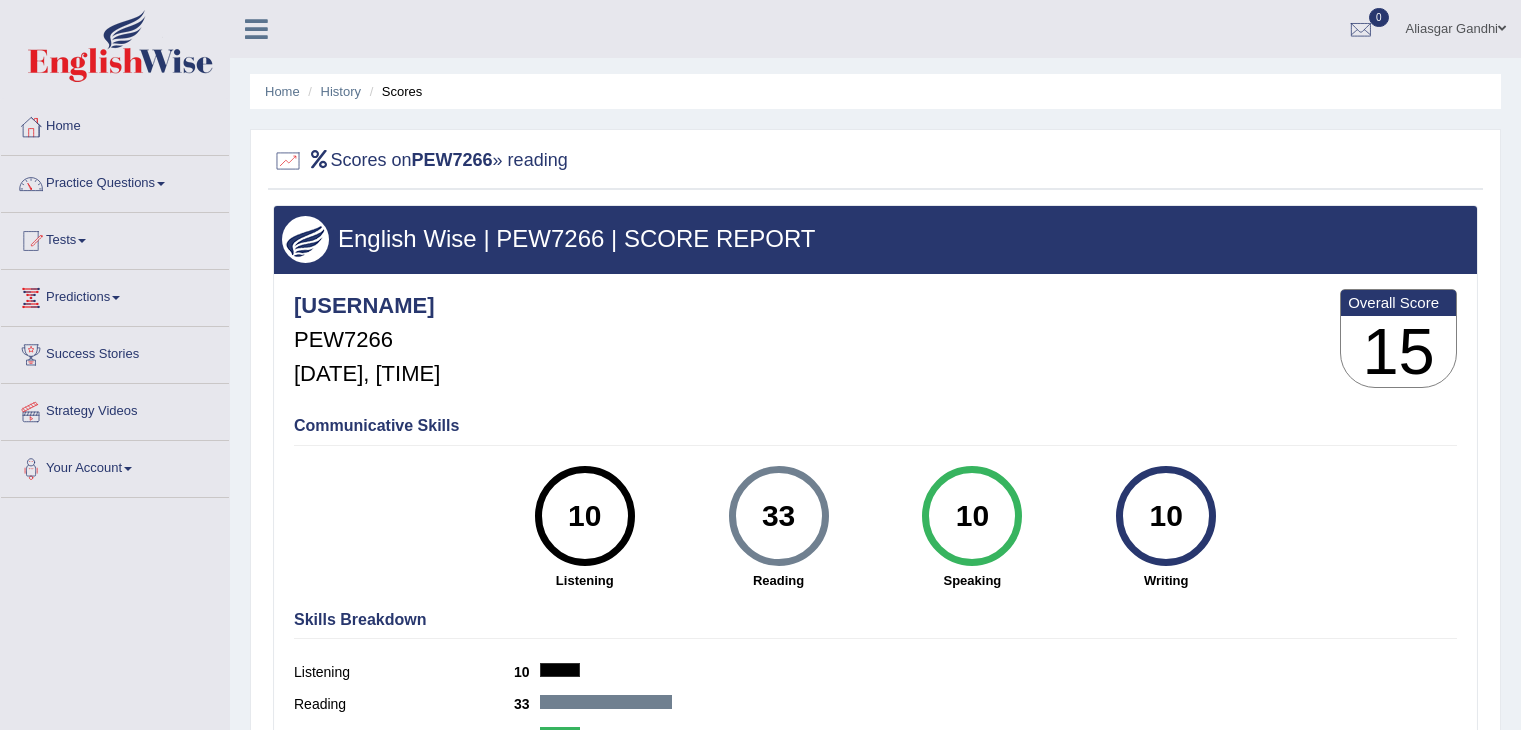 scroll, scrollTop: 0, scrollLeft: 0, axis: both 